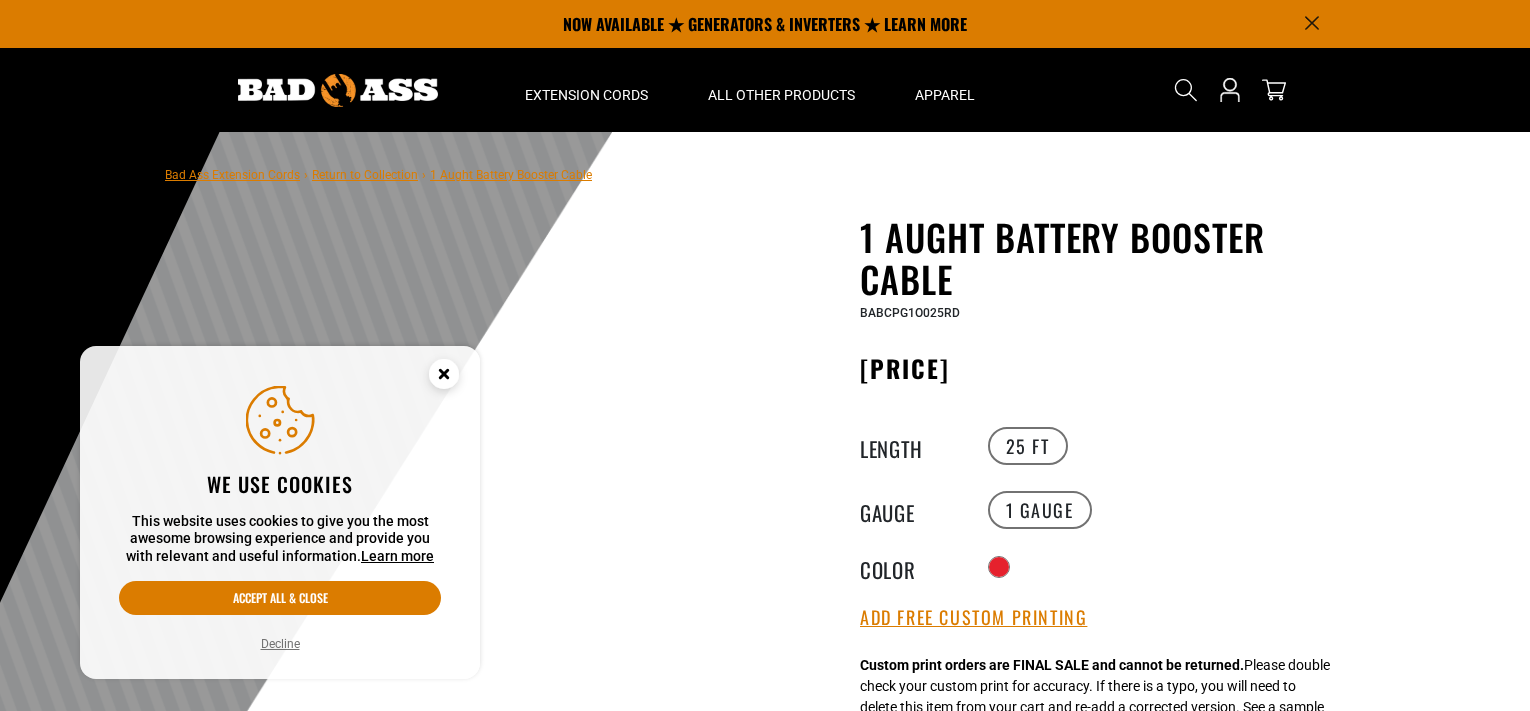 scroll, scrollTop: 0, scrollLeft: 0, axis: both 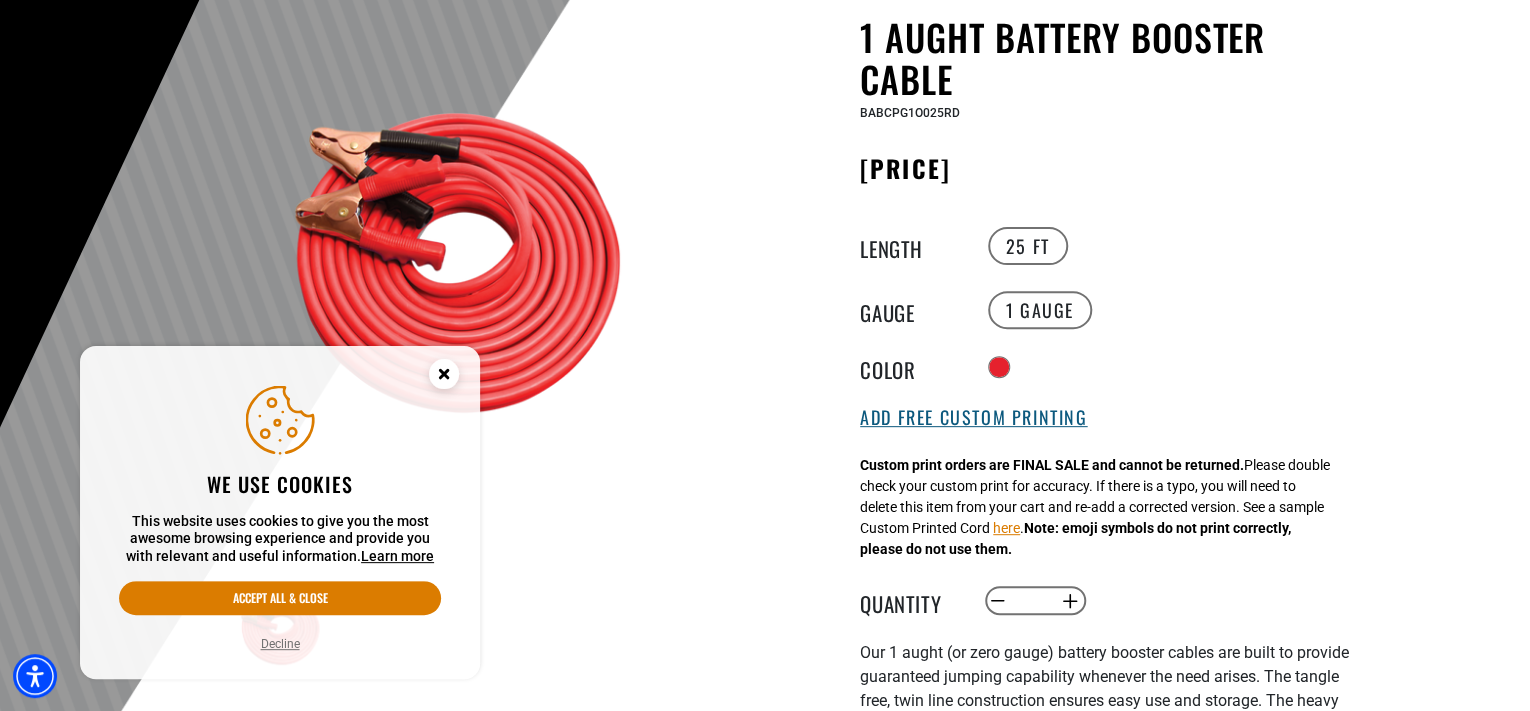 click on "Add Free Custom Printing" at bounding box center (973, 418) 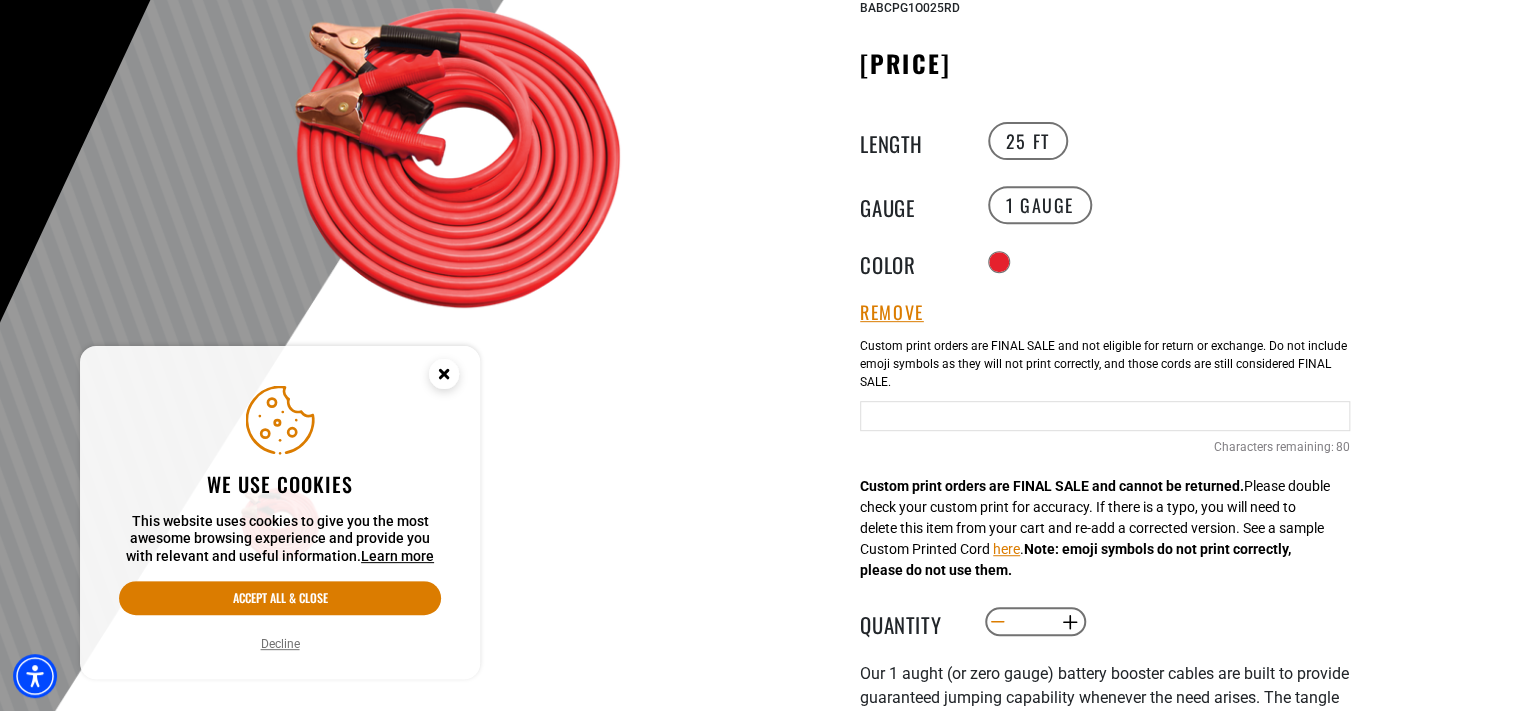 scroll, scrollTop: 400, scrollLeft: 0, axis: vertical 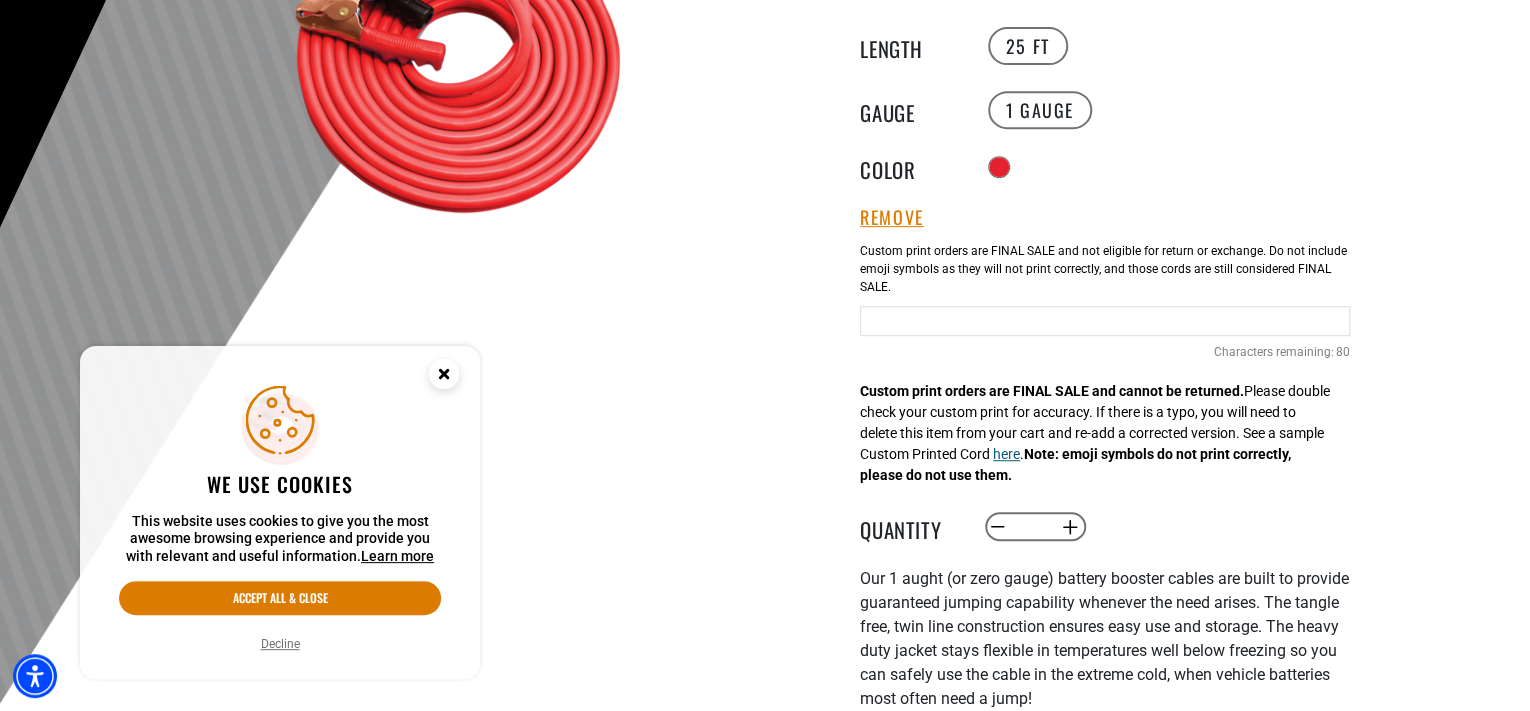 click on "here" at bounding box center (1006, 454) 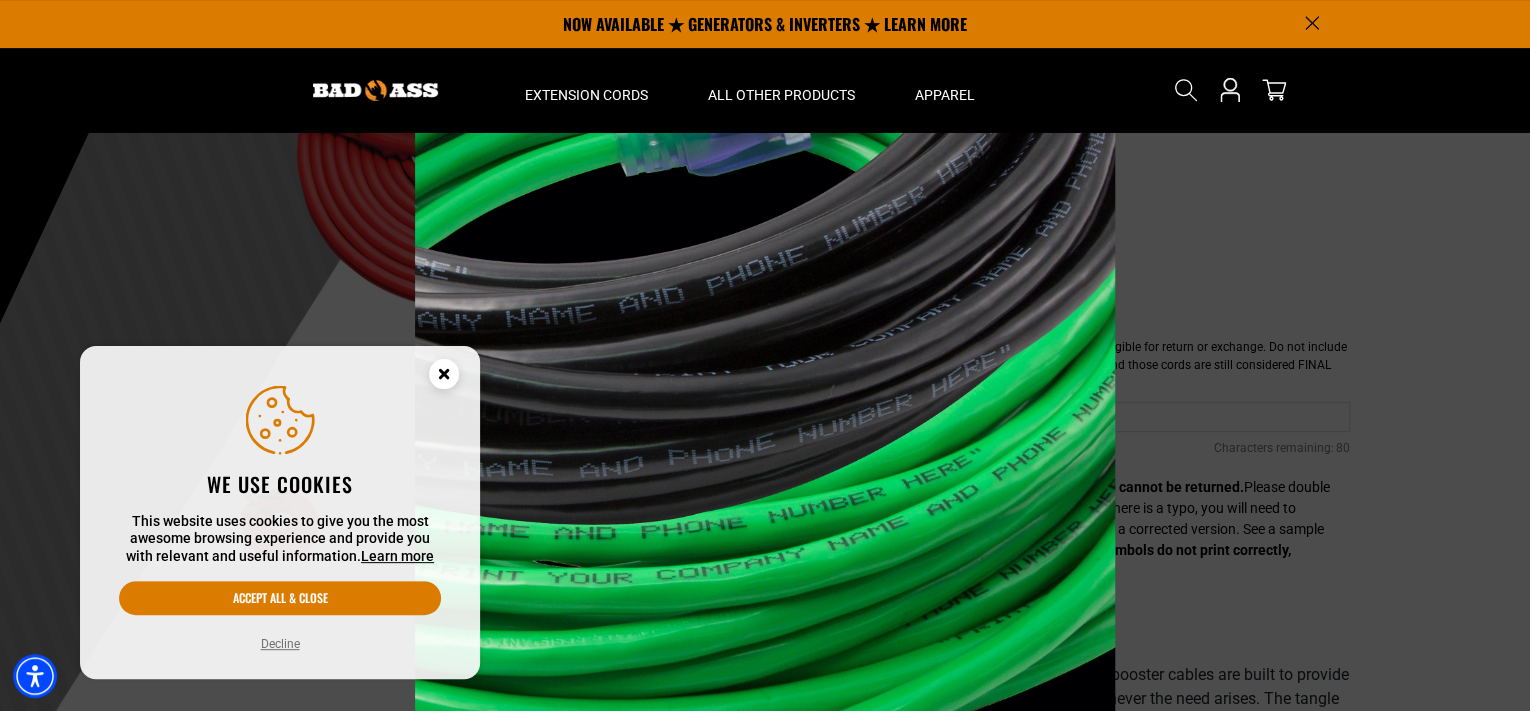 scroll, scrollTop: 300, scrollLeft: 0, axis: vertical 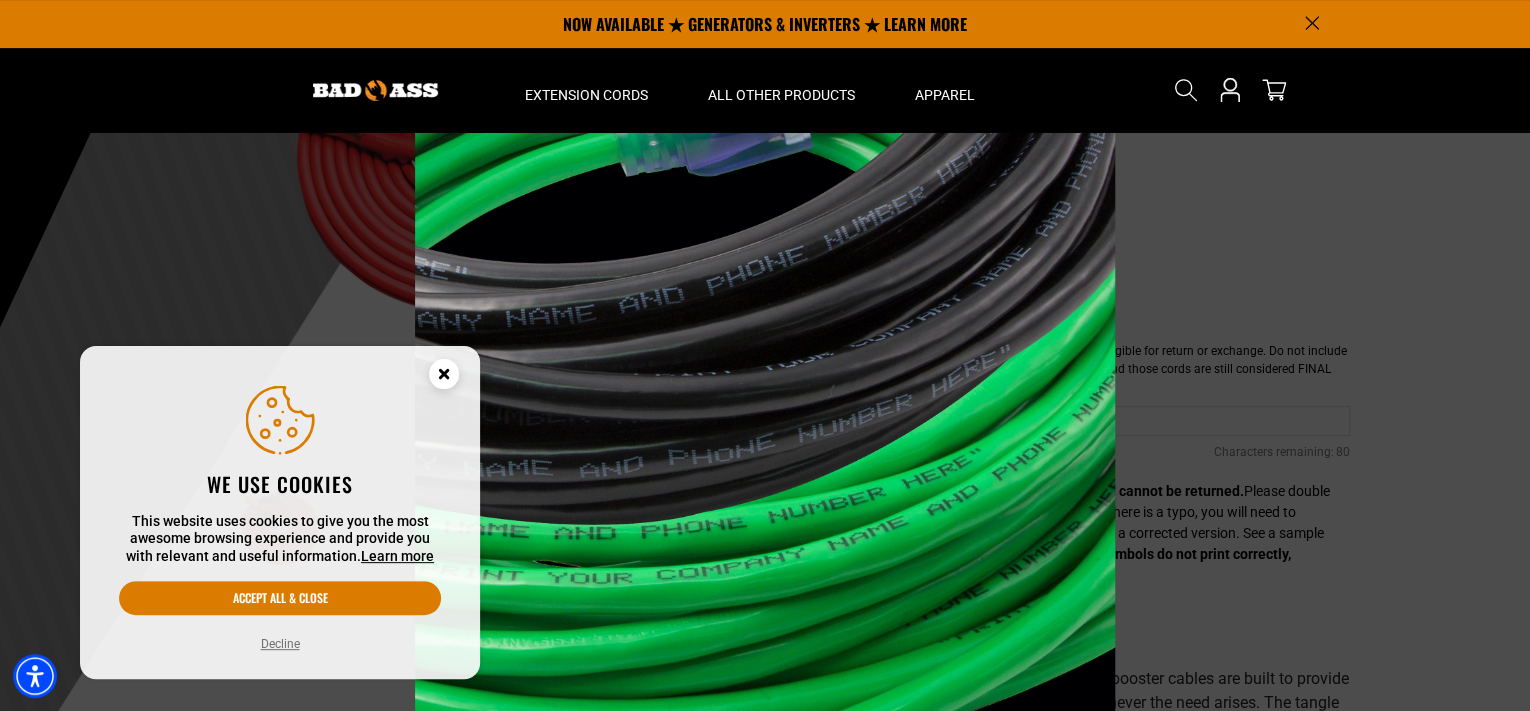 click at bounding box center (444, 374) 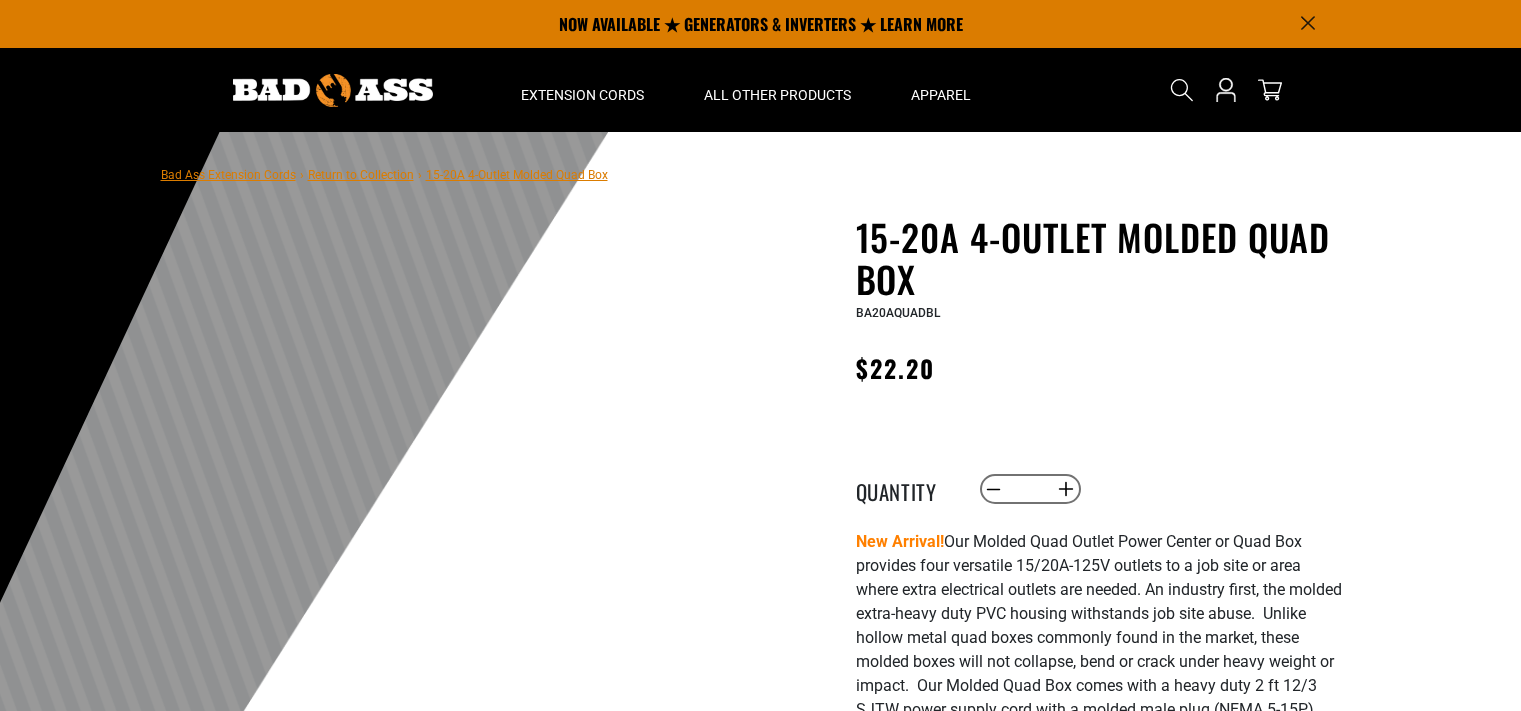 scroll, scrollTop: 0, scrollLeft: 0, axis: both 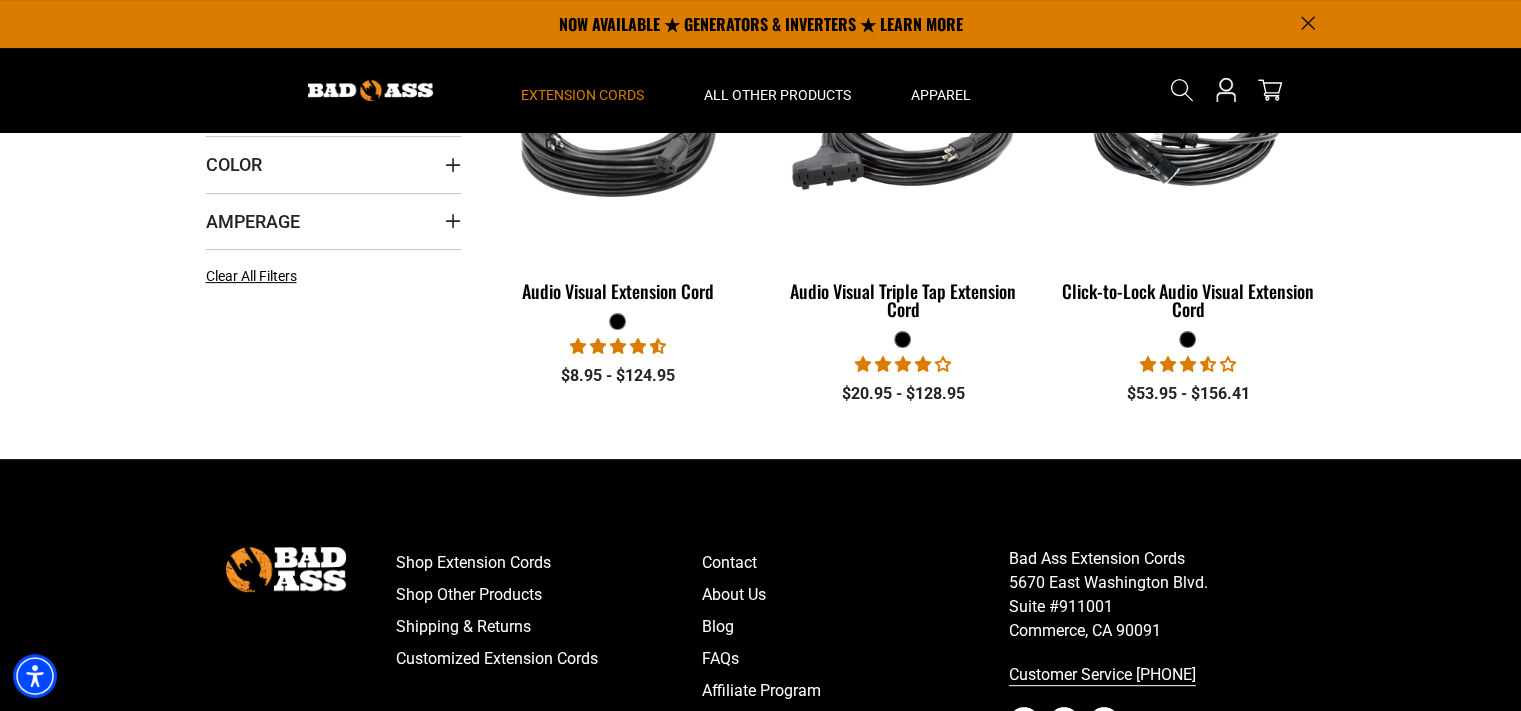 click at bounding box center [1210, 364] 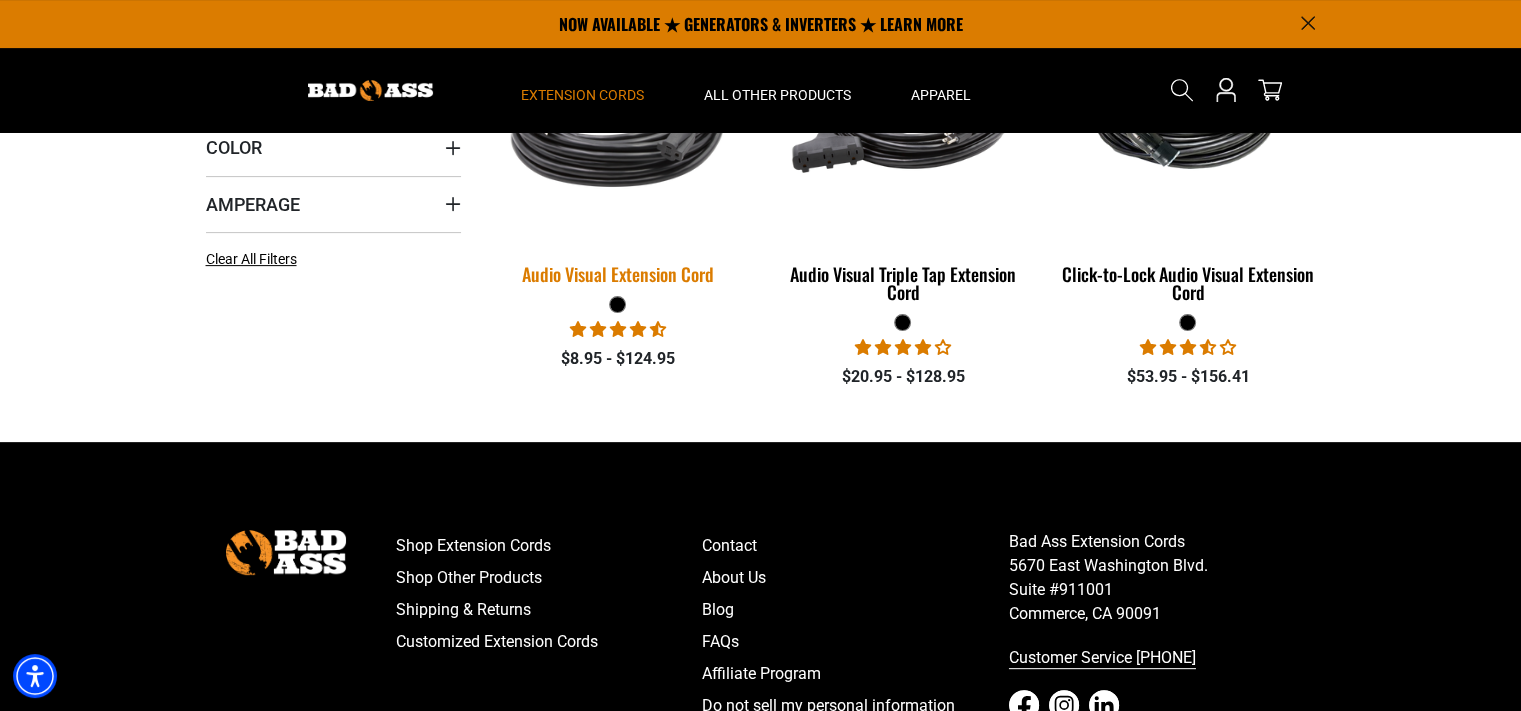 scroll, scrollTop: 300, scrollLeft: 0, axis: vertical 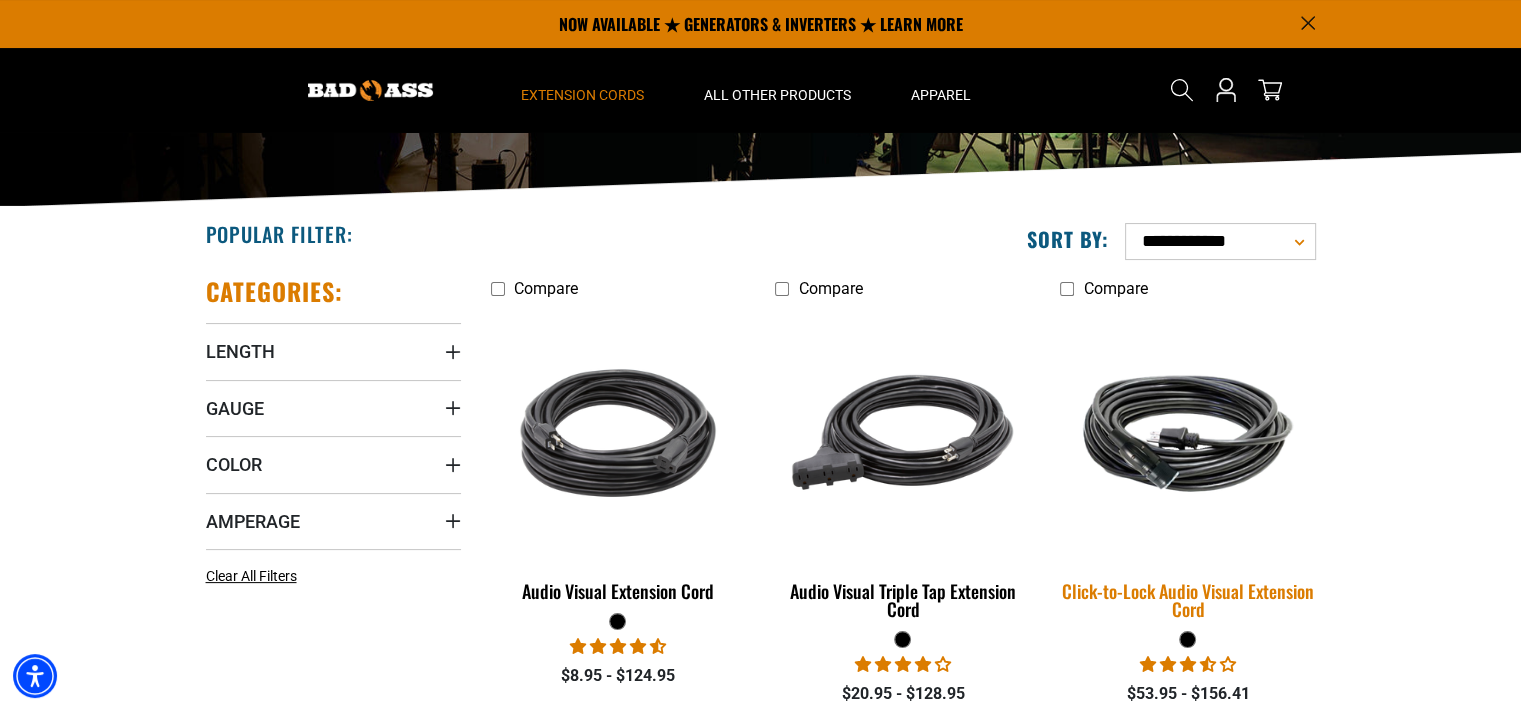click at bounding box center [1188, 433] 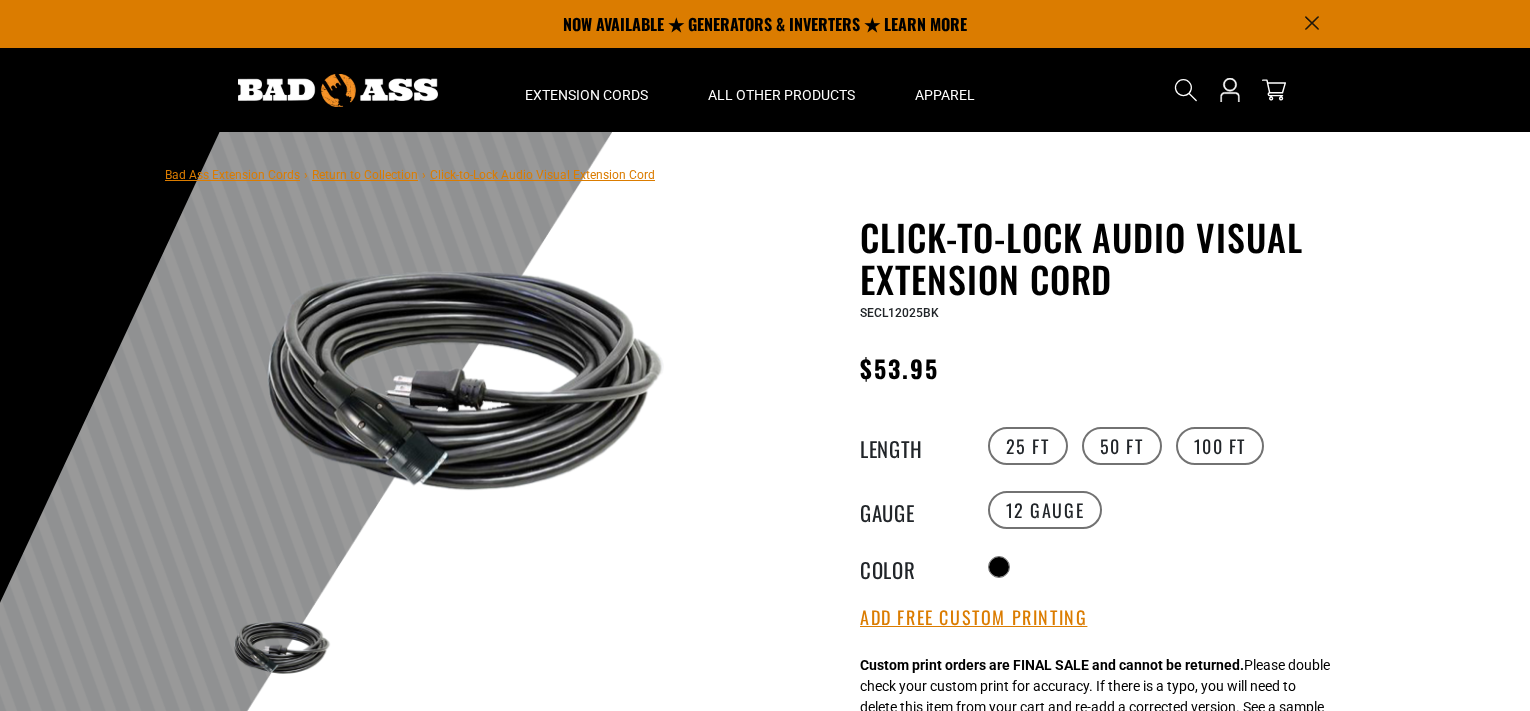 scroll, scrollTop: 0, scrollLeft: 0, axis: both 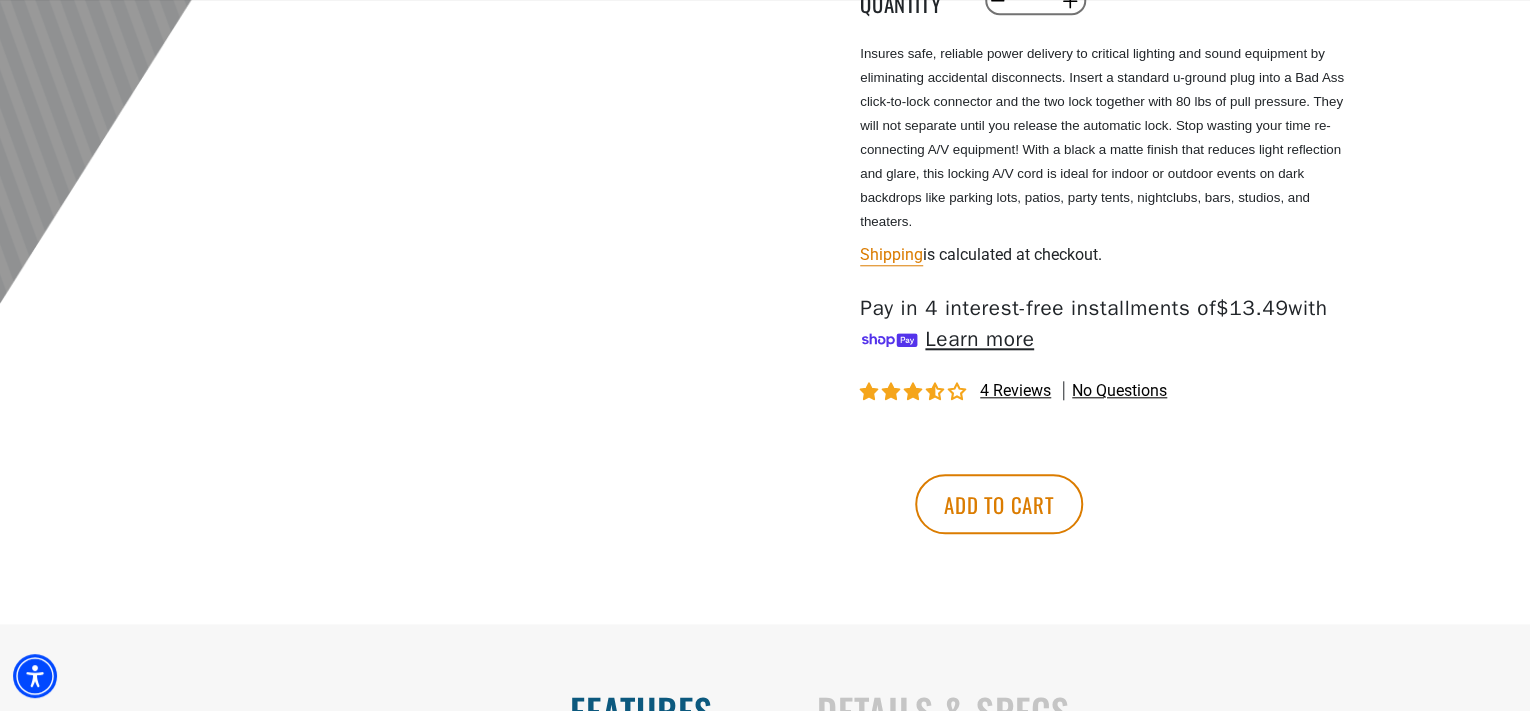 click on "4 reviews" at bounding box center (1015, 390) 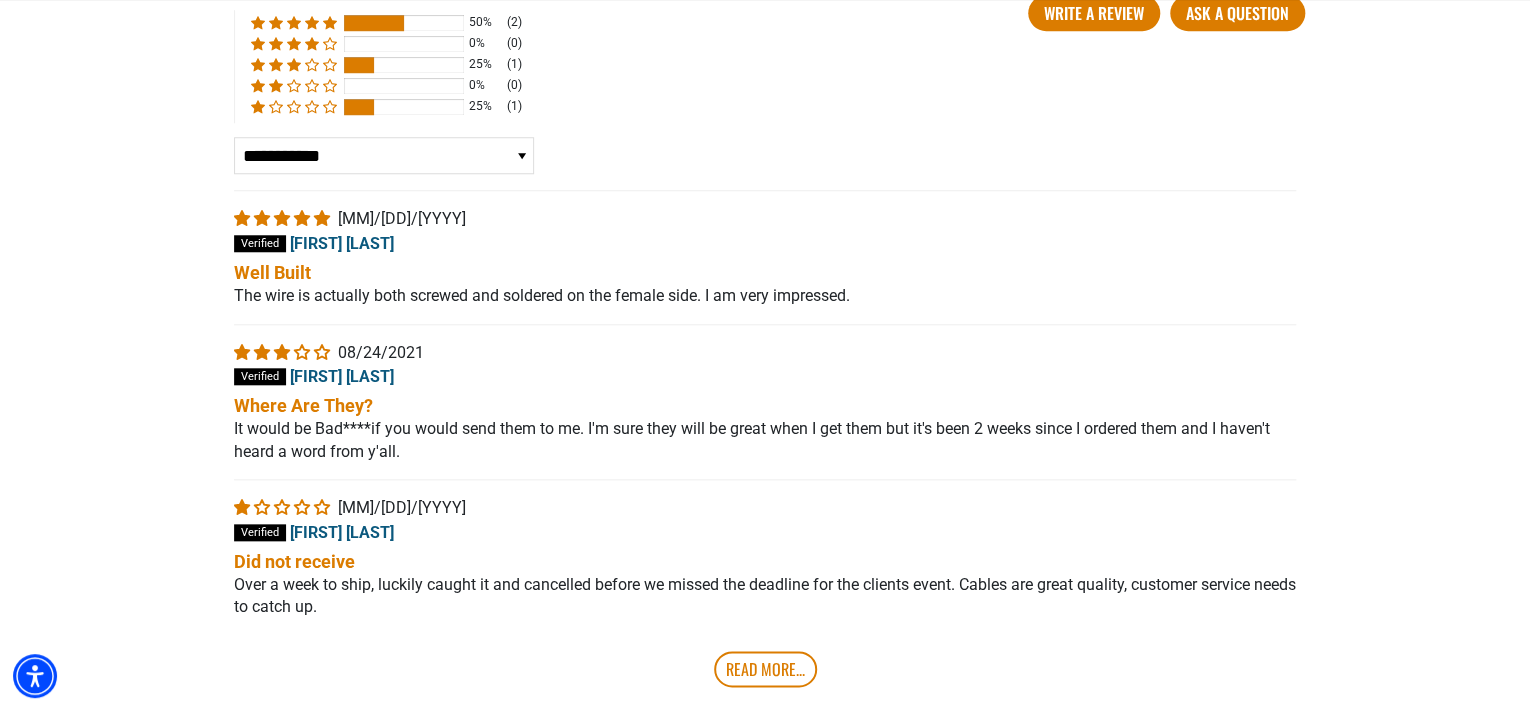 scroll, scrollTop: 4742, scrollLeft: 0, axis: vertical 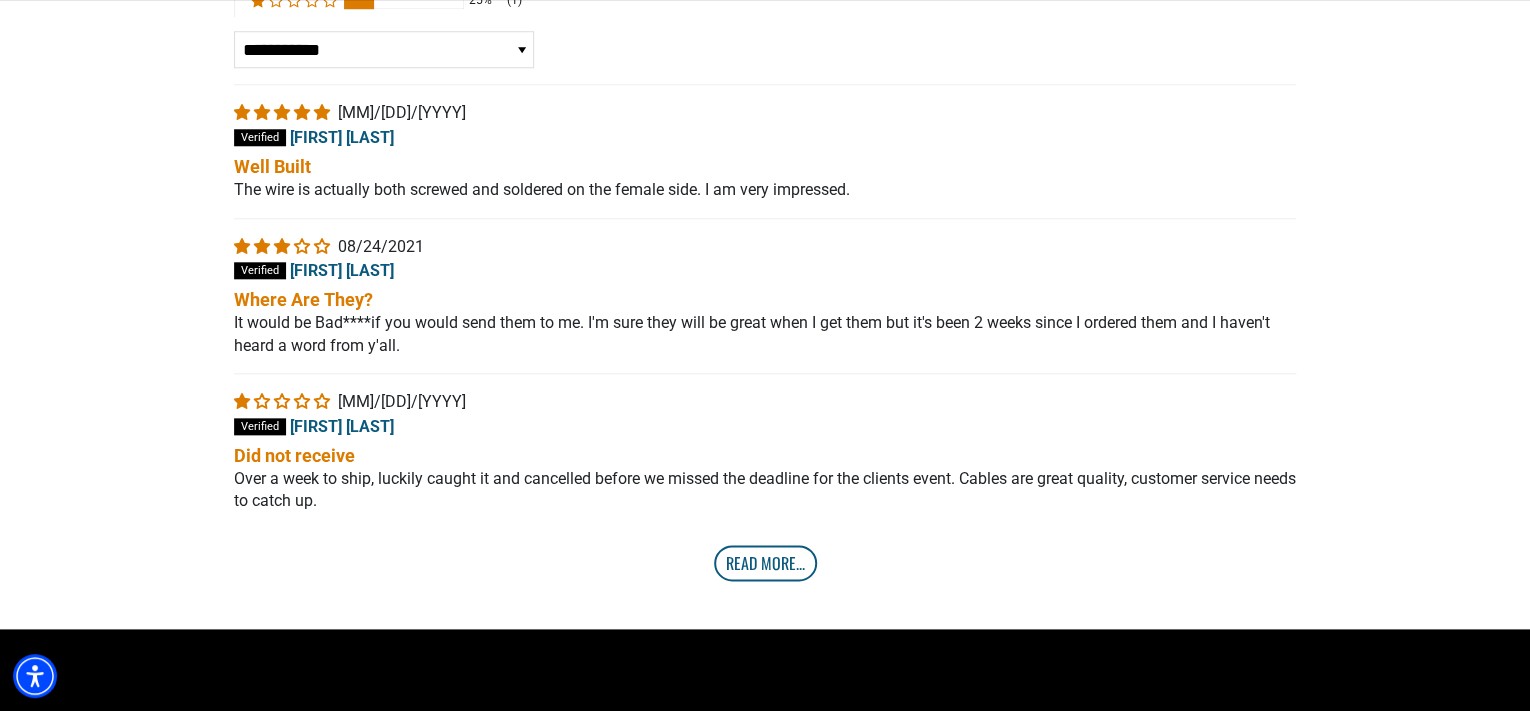 click on "Read More..." at bounding box center [765, 563] 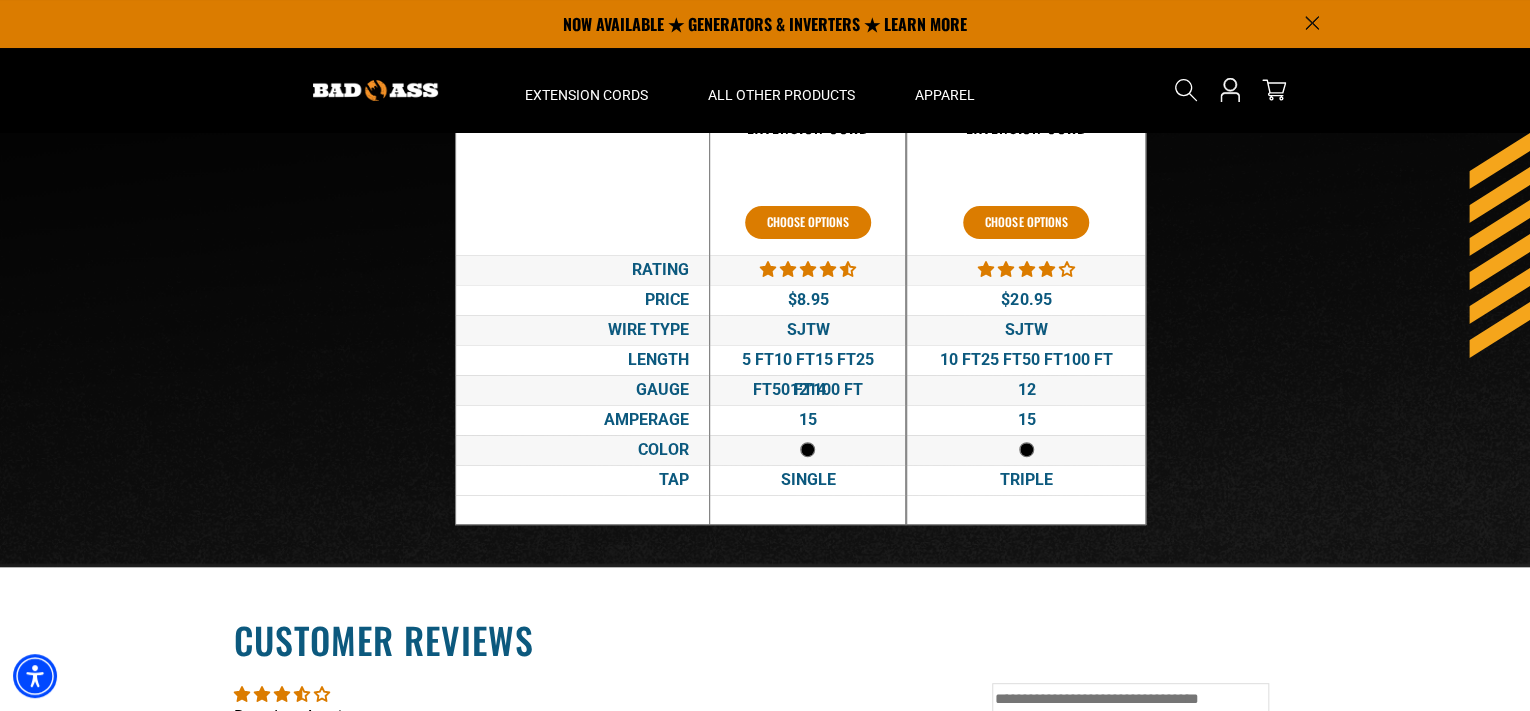 scroll, scrollTop: 3842, scrollLeft: 0, axis: vertical 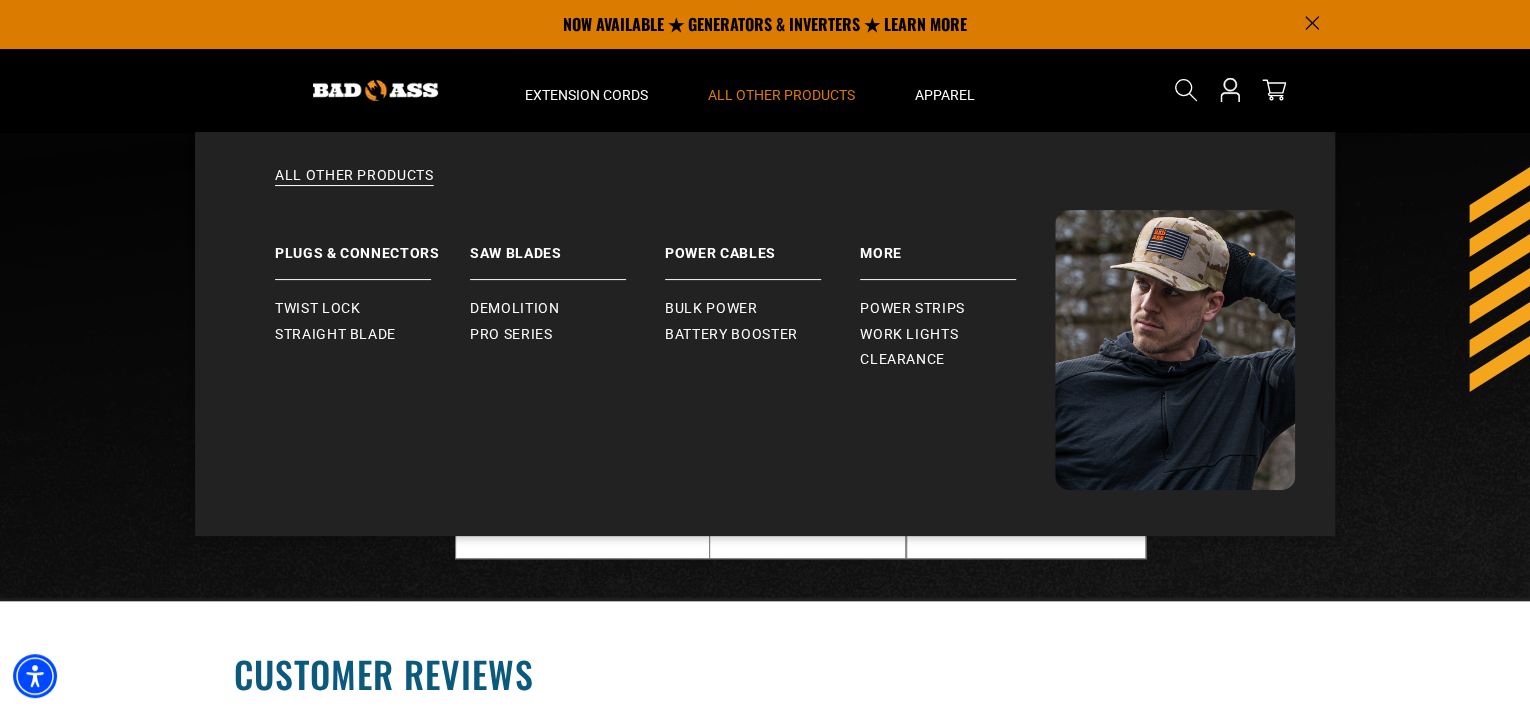 click on "All Other Products" at bounding box center [781, 95] 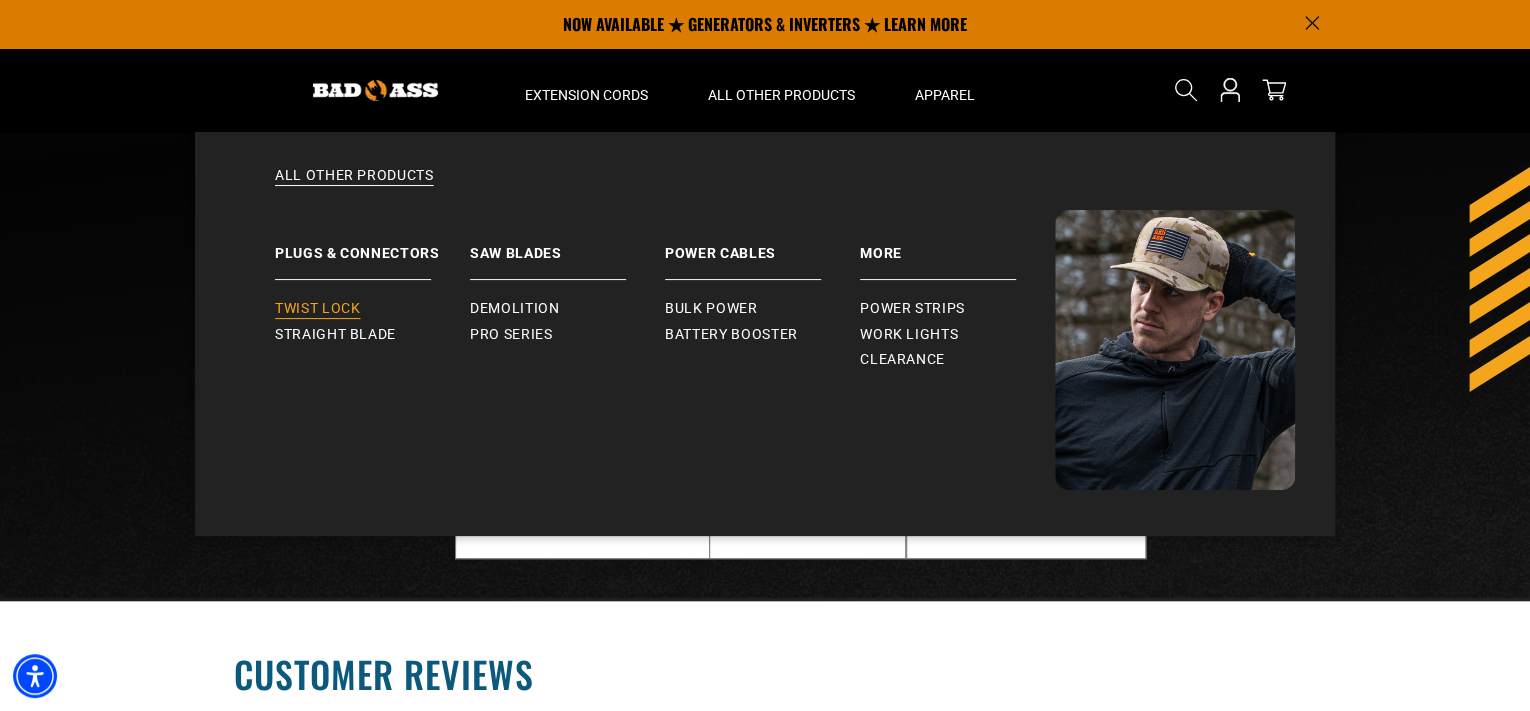 click on "Twist Lock" at bounding box center (317, 309) 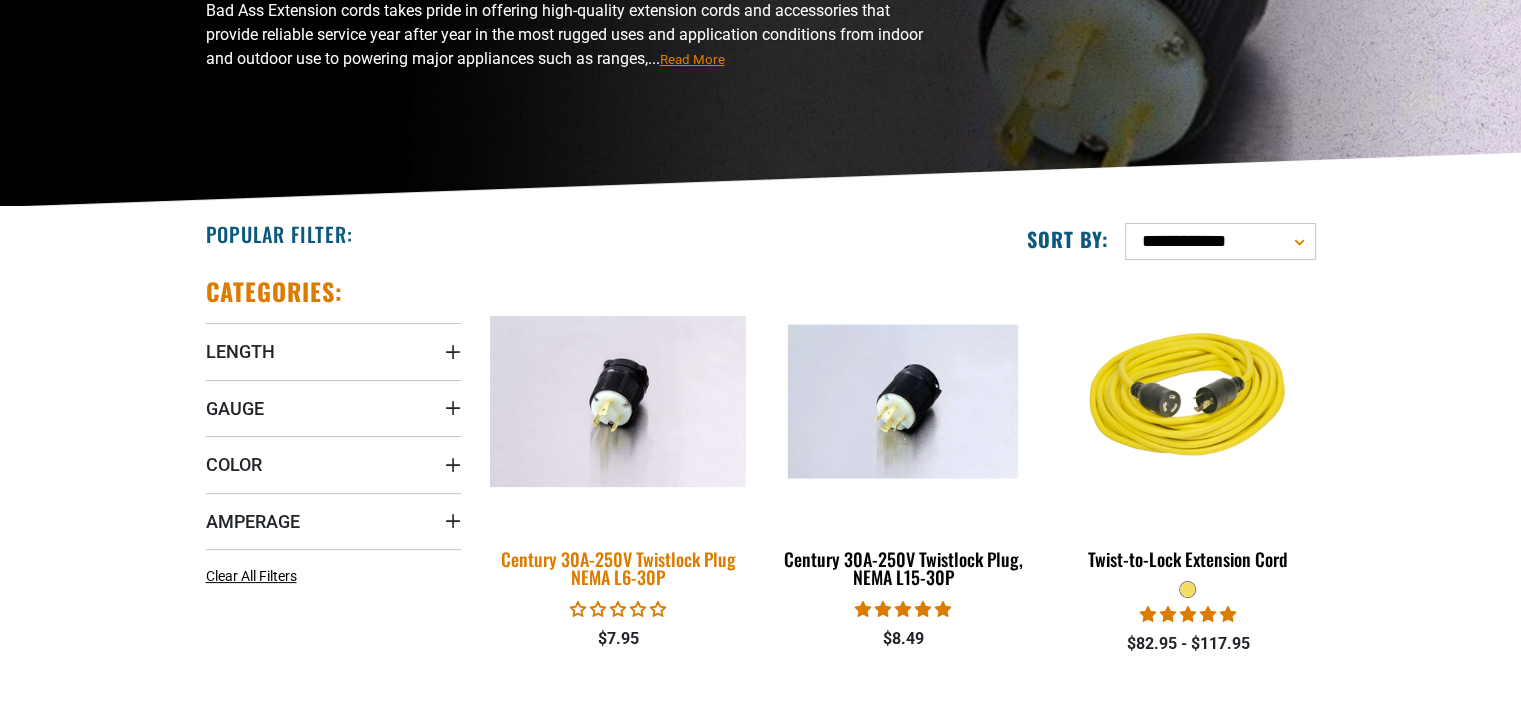scroll, scrollTop: 300, scrollLeft: 0, axis: vertical 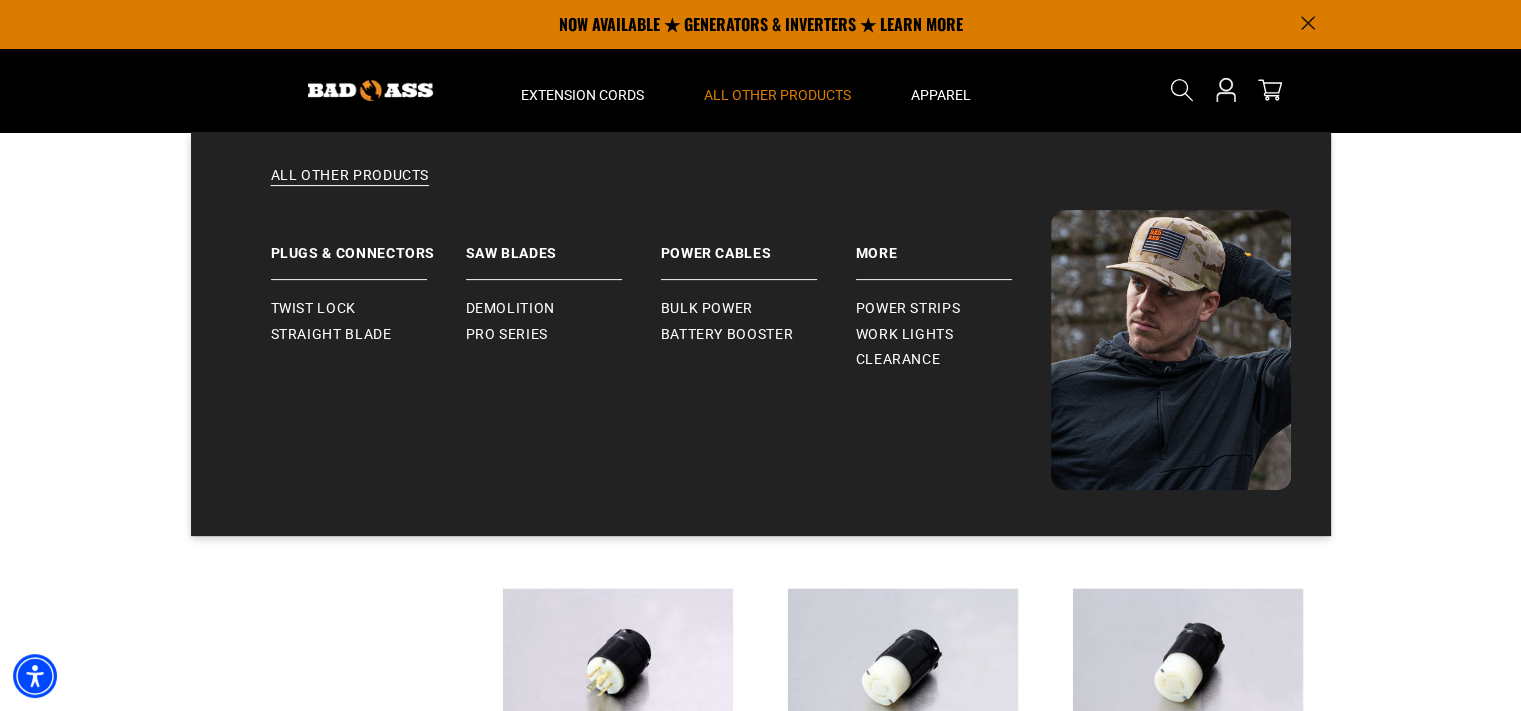 click on "All Other Products" at bounding box center [777, 95] 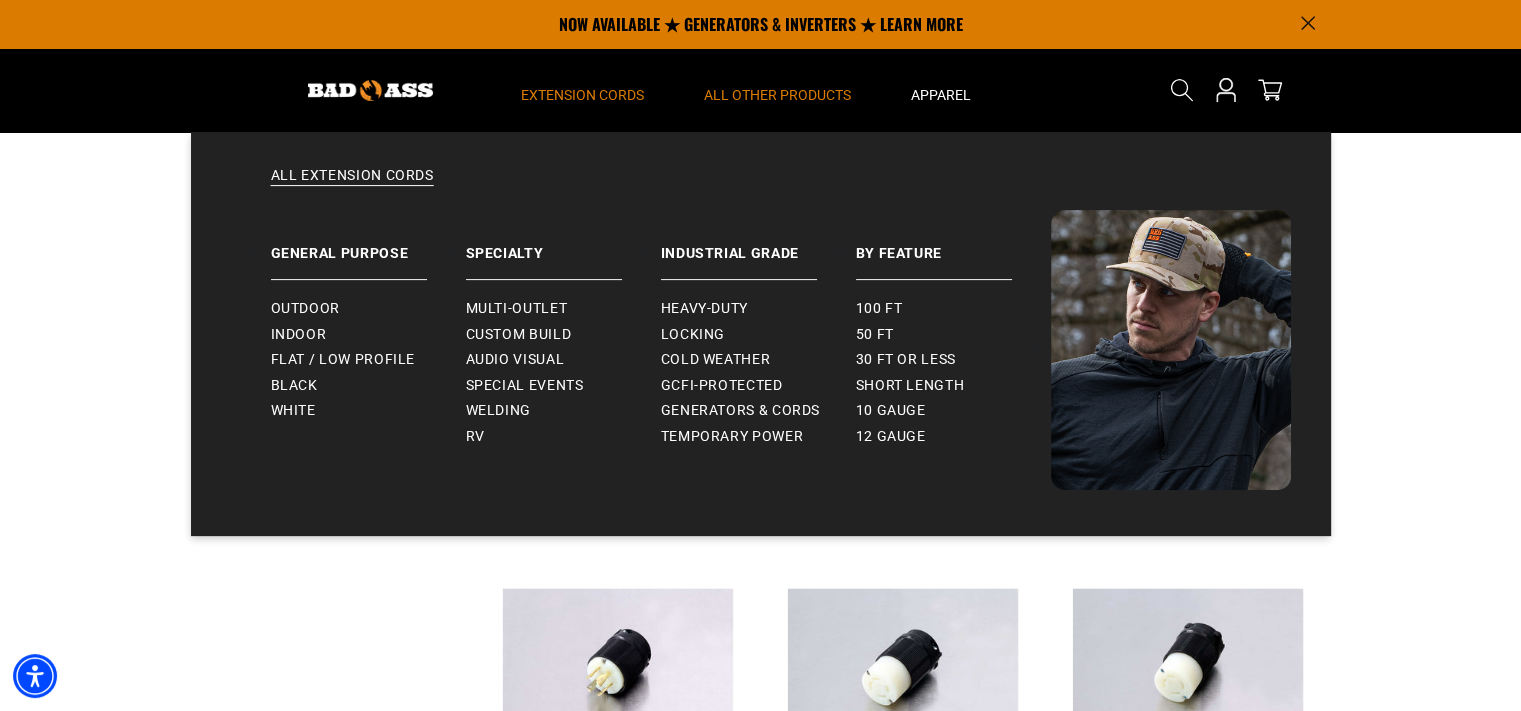 click on "Extension Cords" at bounding box center [582, 95] 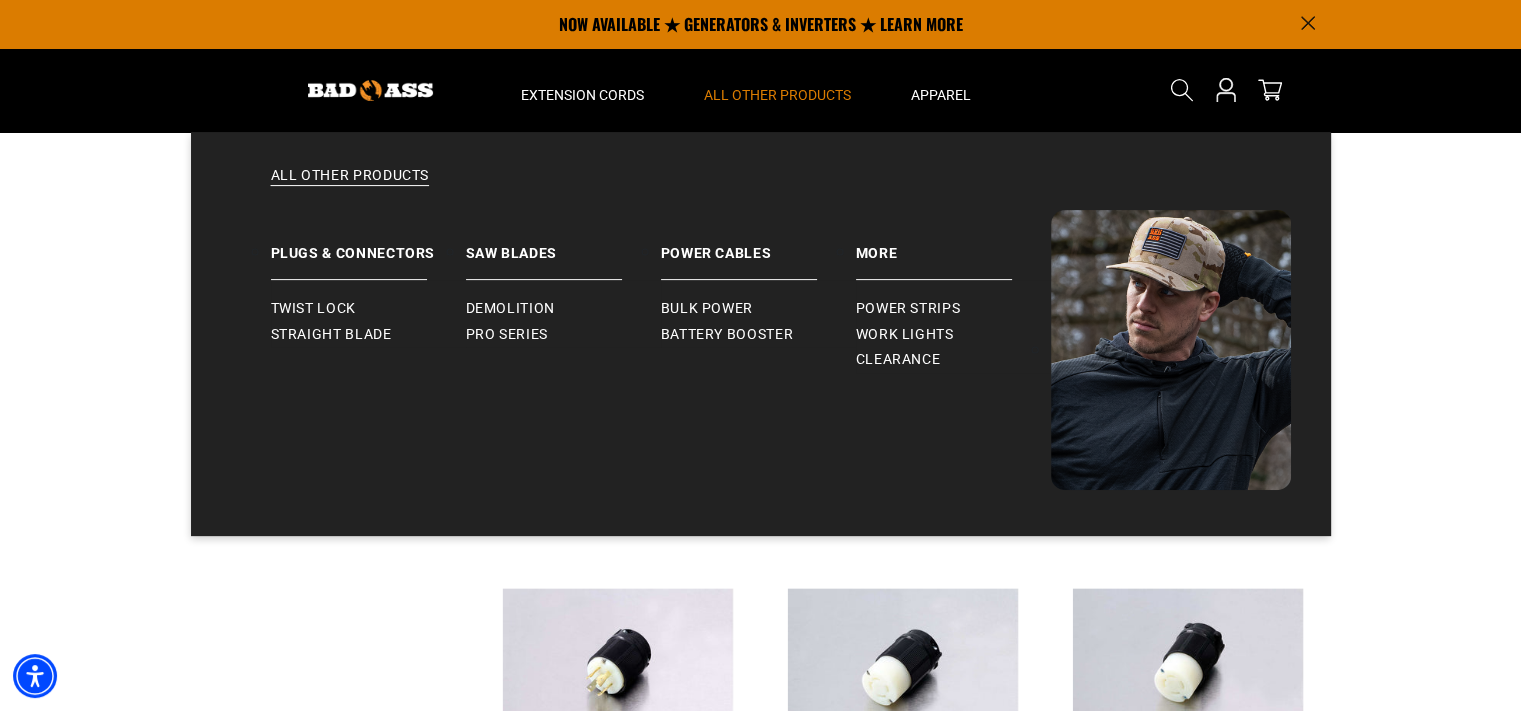 click on "All Other Products" at bounding box center [777, 95] 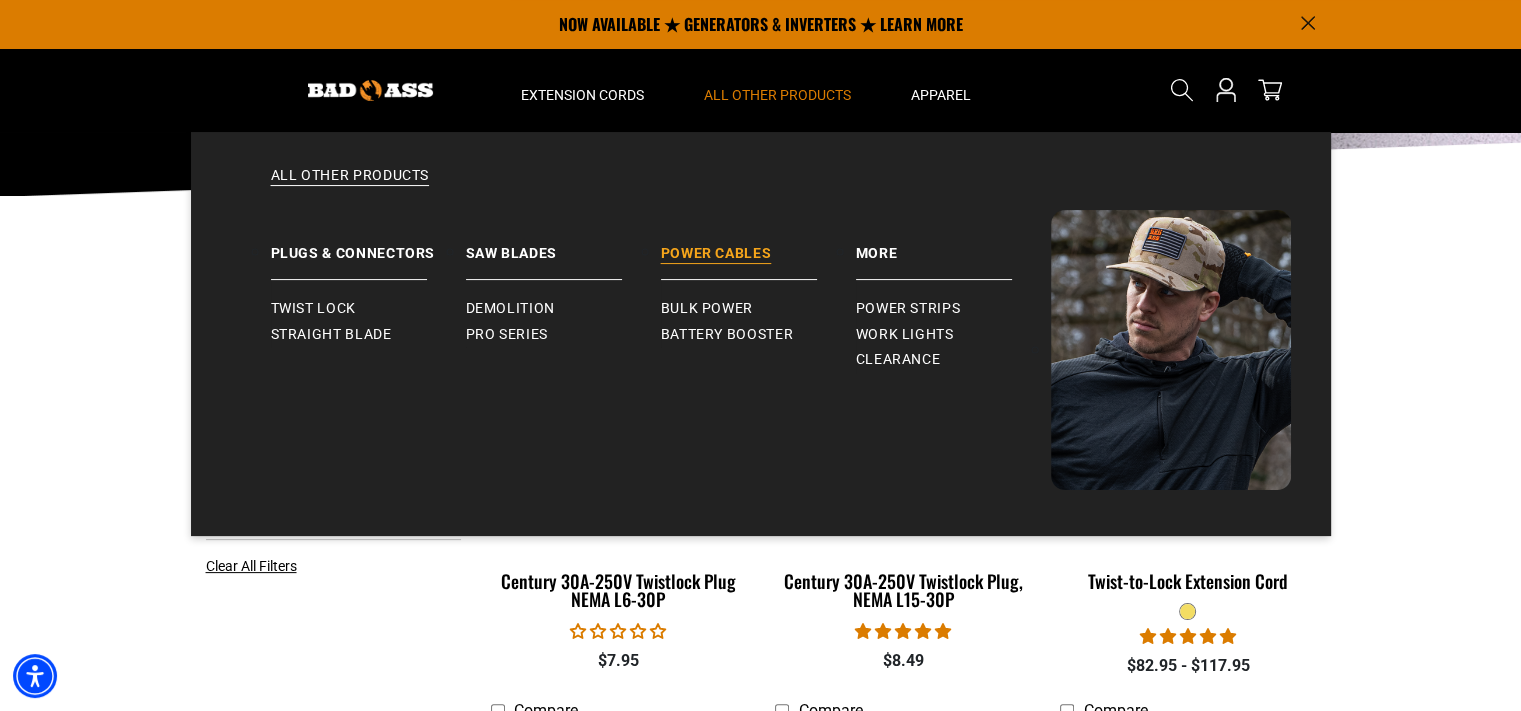 scroll, scrollTop: 300, scrollLeft: 0, axis: vertical 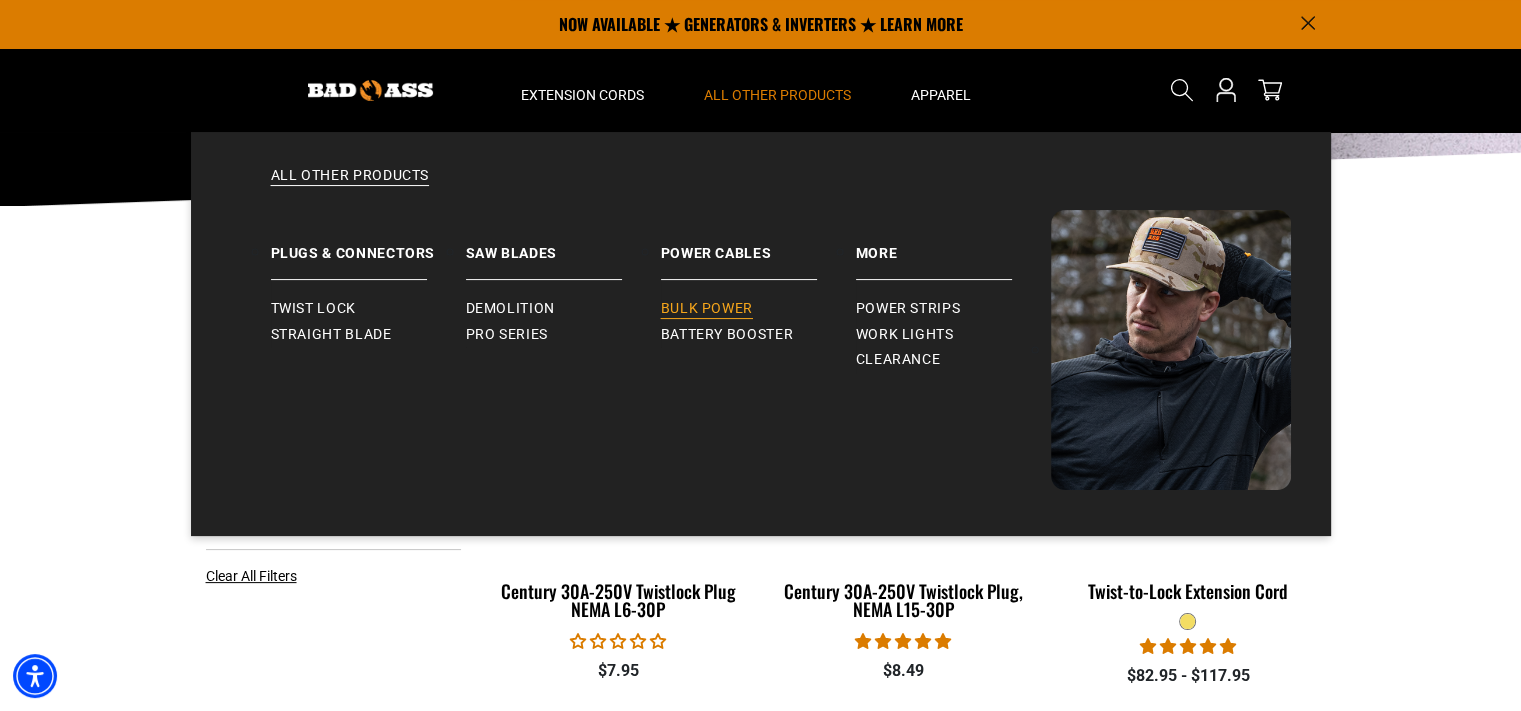 click on "Bulk Power" at bounding box center (707, 309) 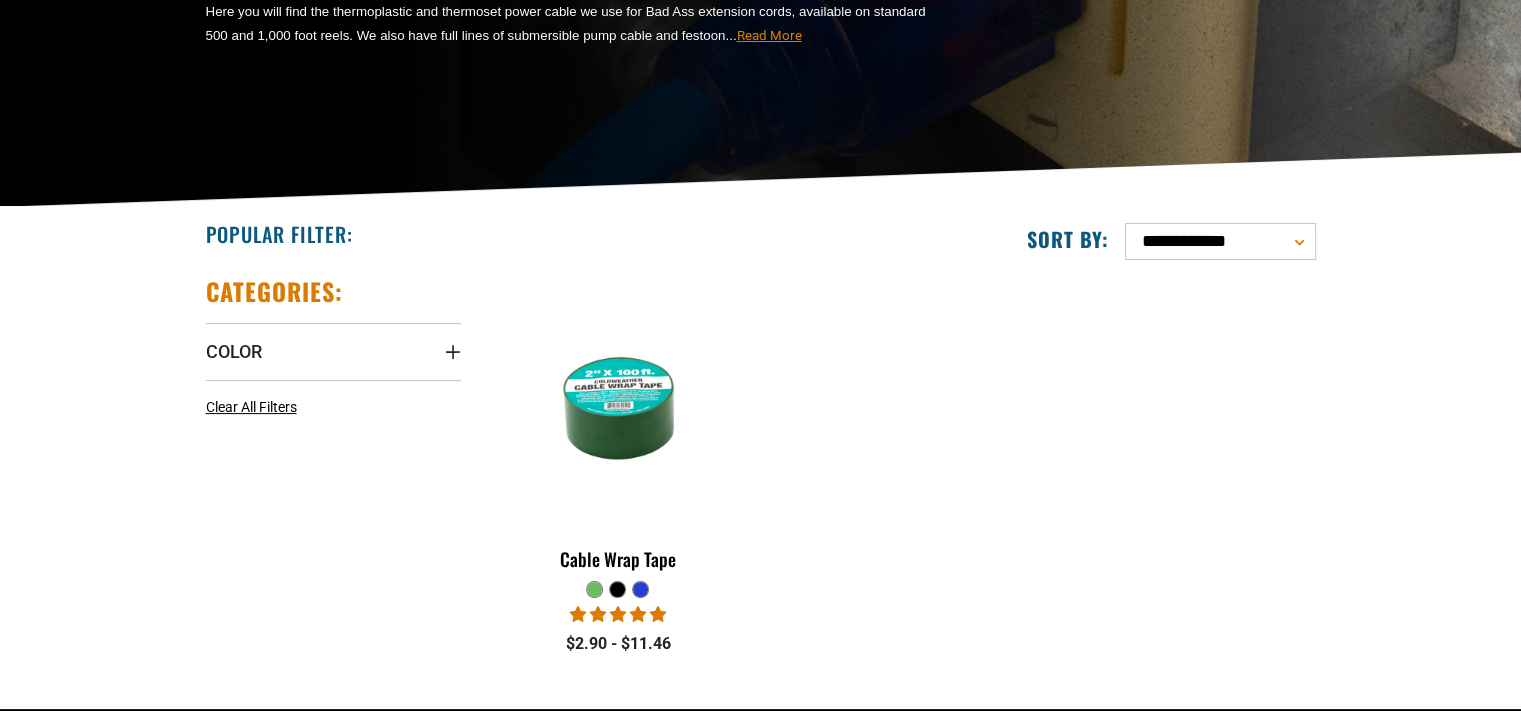 scroll, scrollTop: 300, scrollLeft: 0, axis: vertical 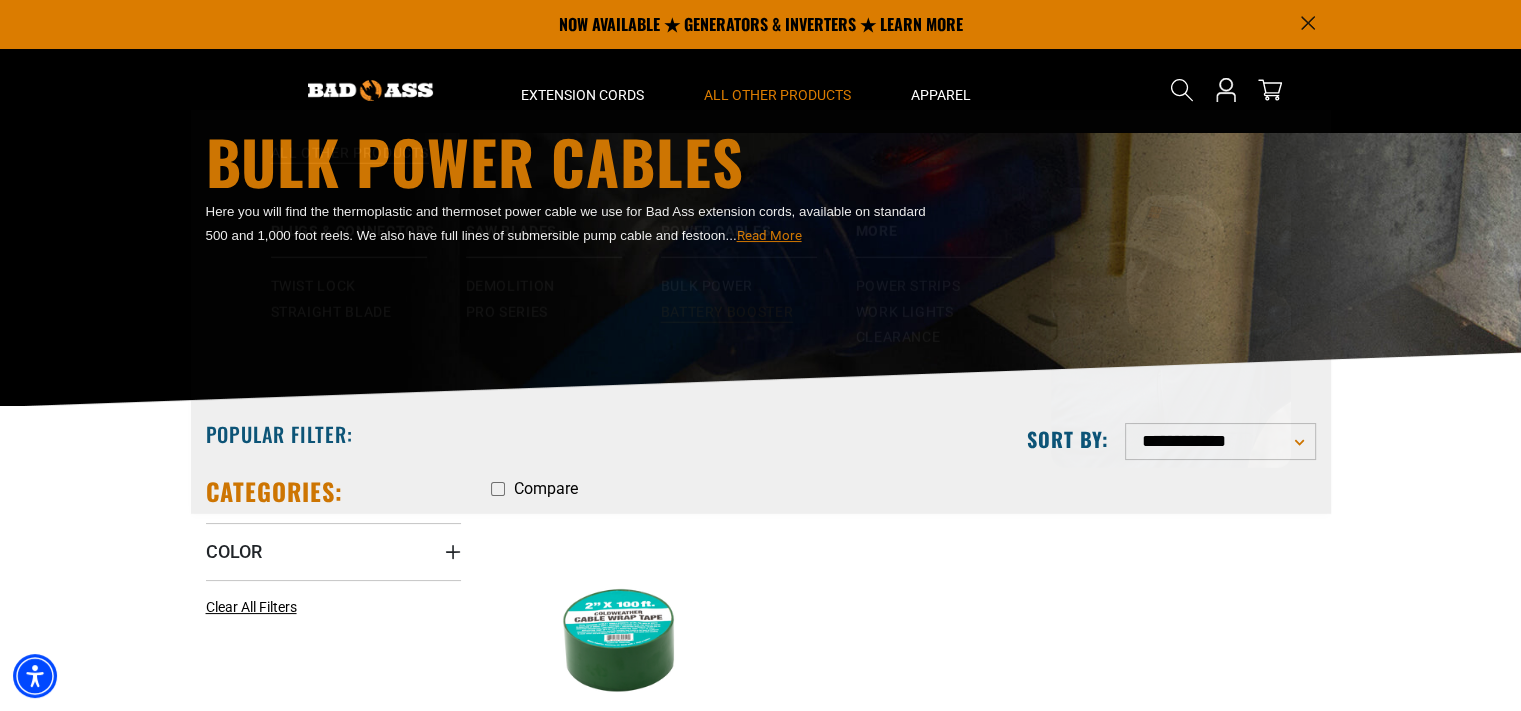 click on "Battery Booster" at bounding box center (727, 335) 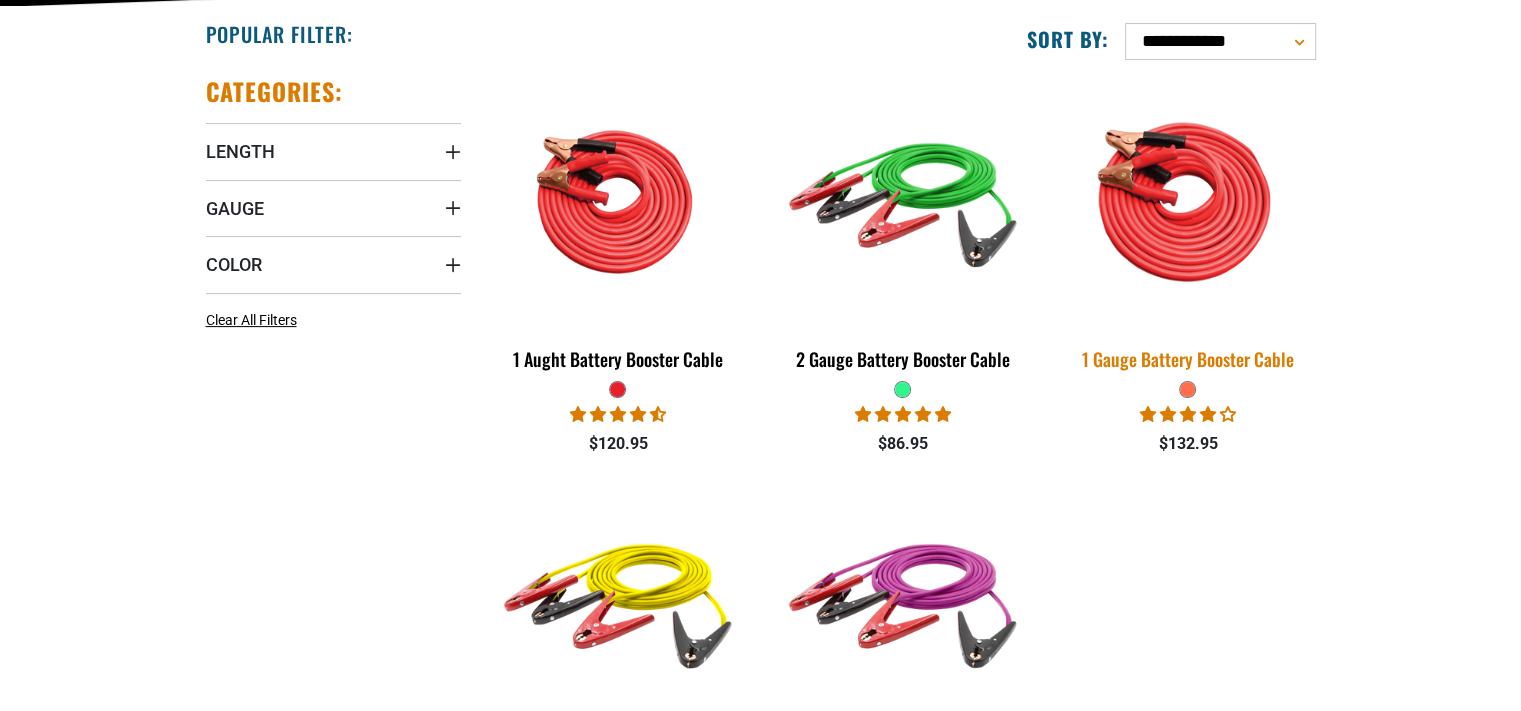 scroll, scrollTop: 500, scrollLeft: 0, axis: vertical 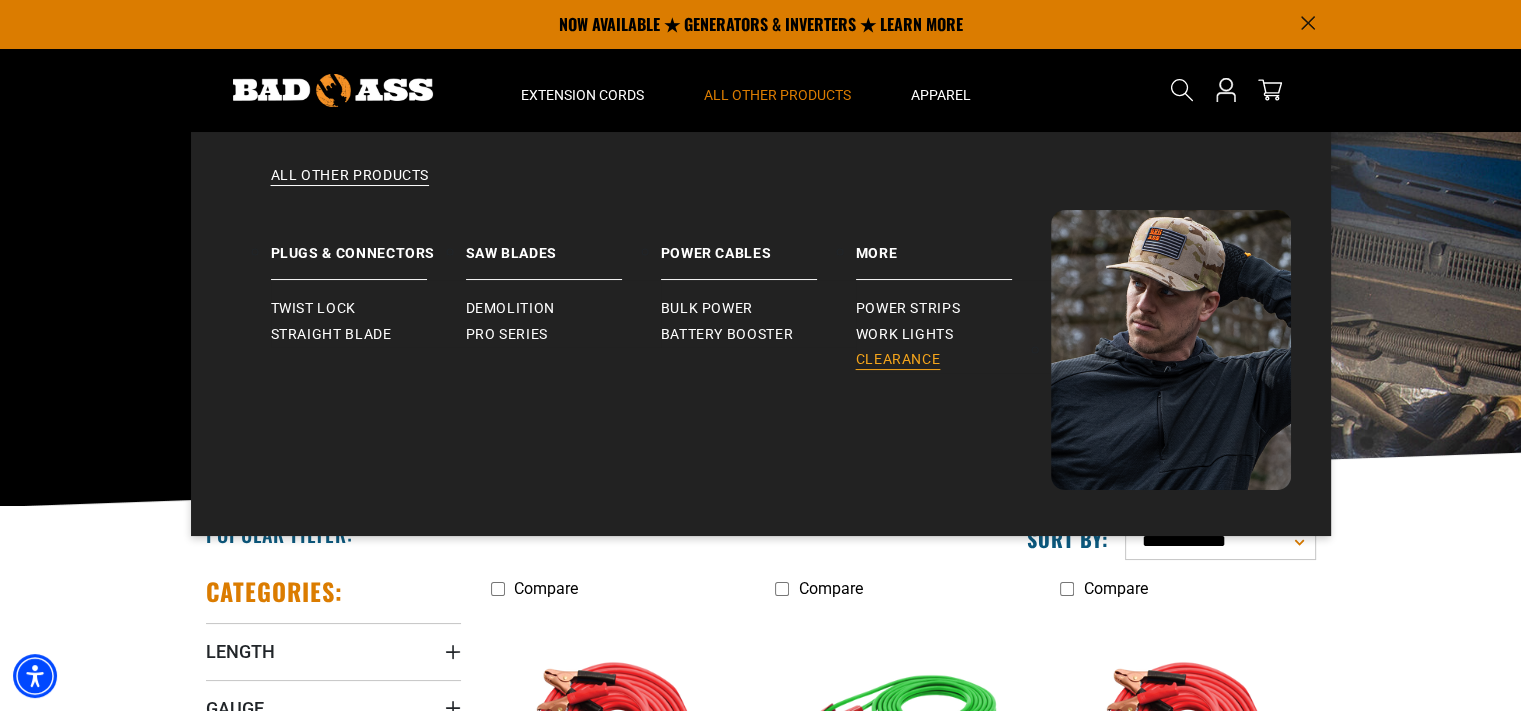 click on "Clearance" at bounding box center (898, 360) 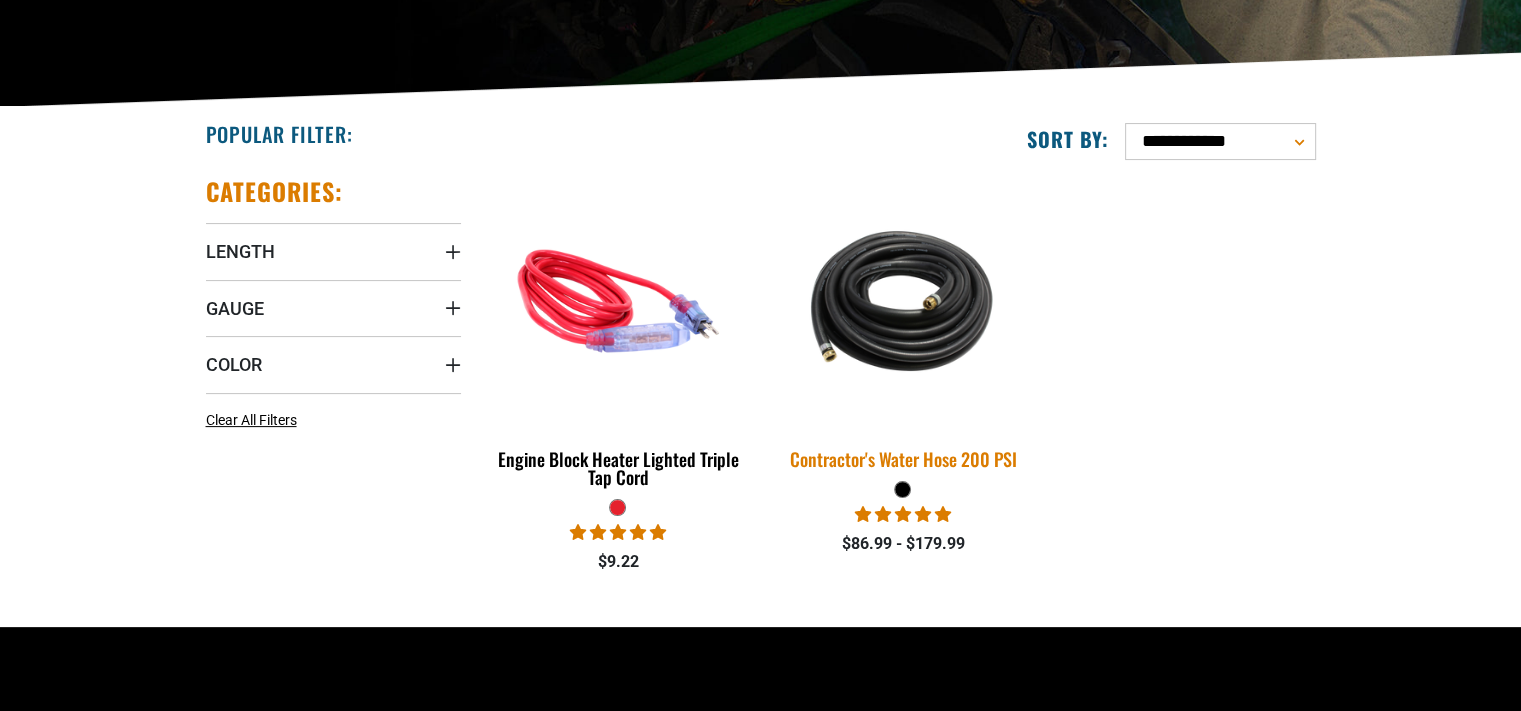 scroll, scrollTop: 400, scrollLeft: 0, axis: vertical 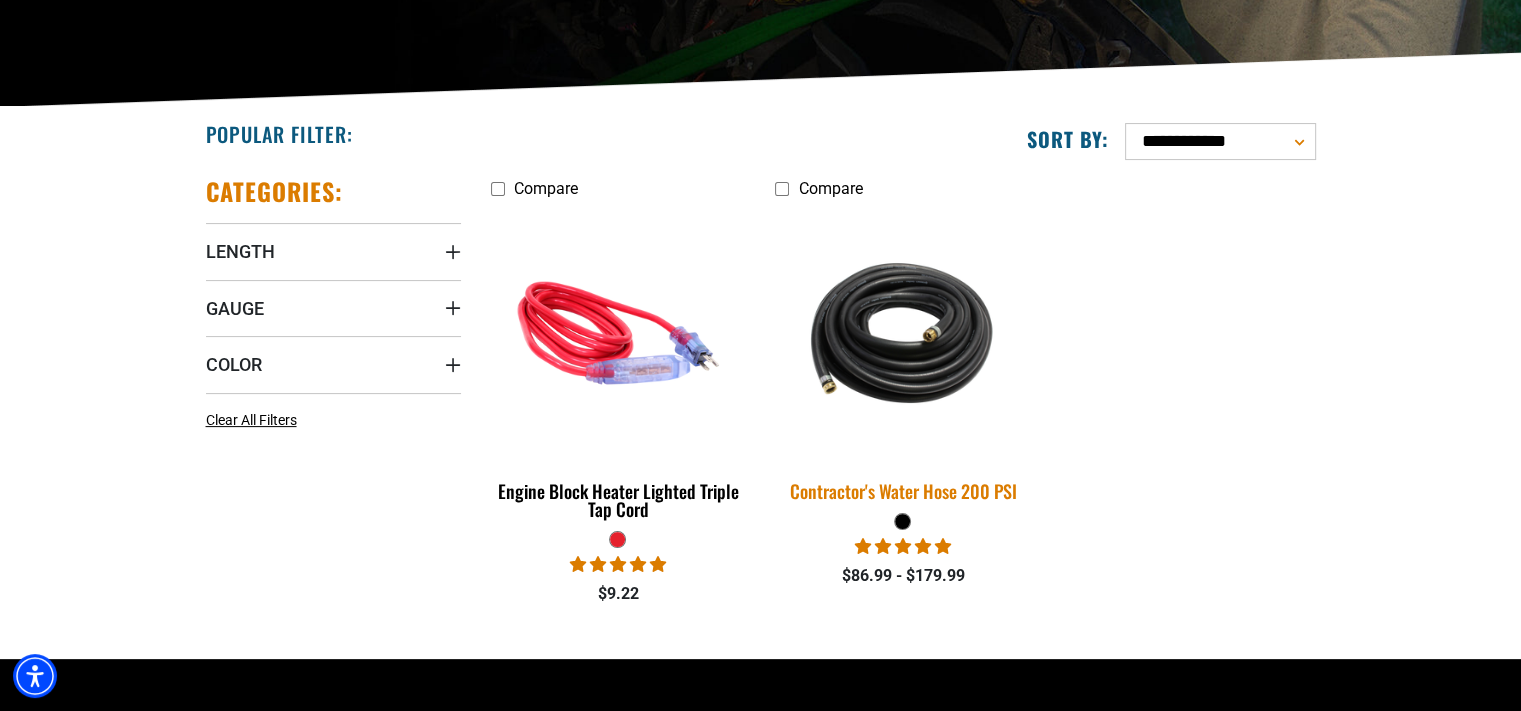 click at bounding box center [903, 333] 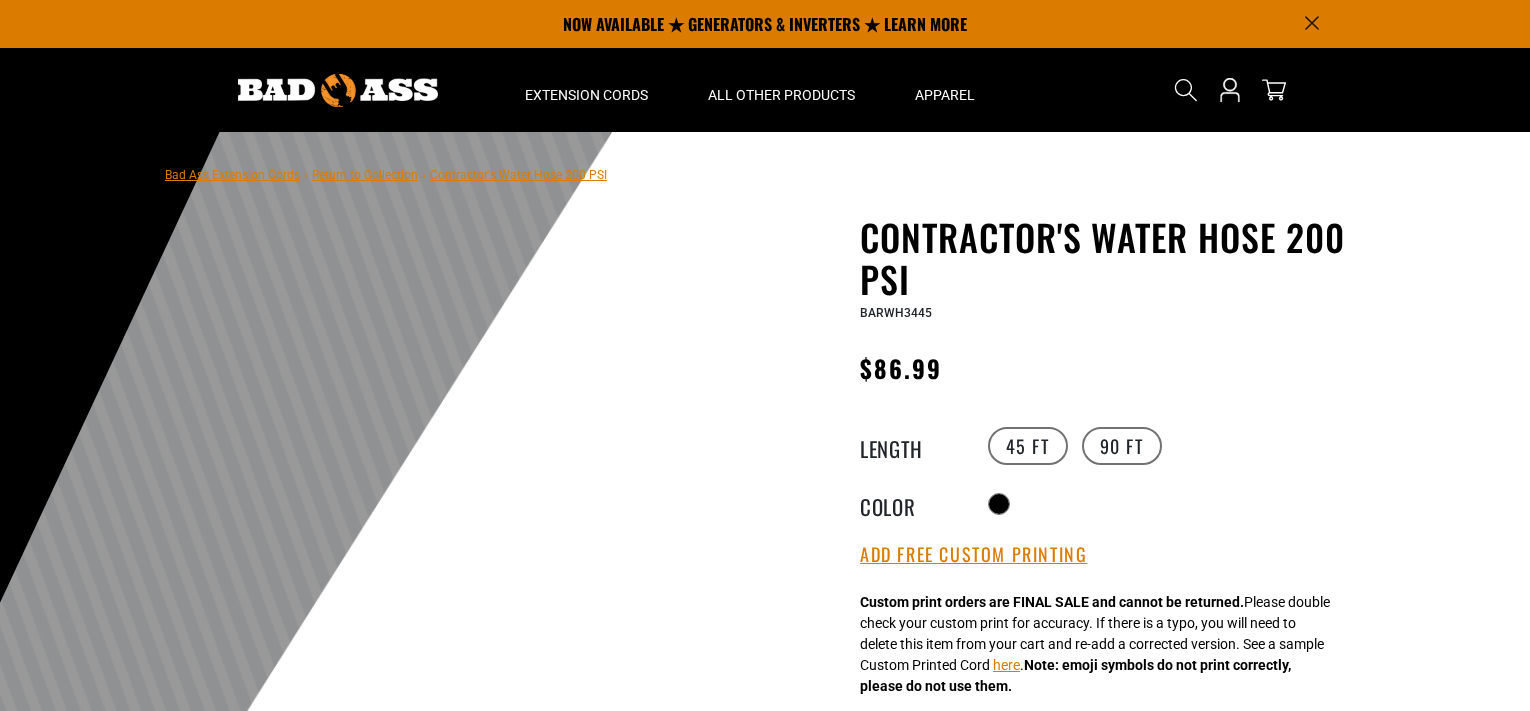 scroll, scrollTop: 0, scrollLeft: 0, axis: both 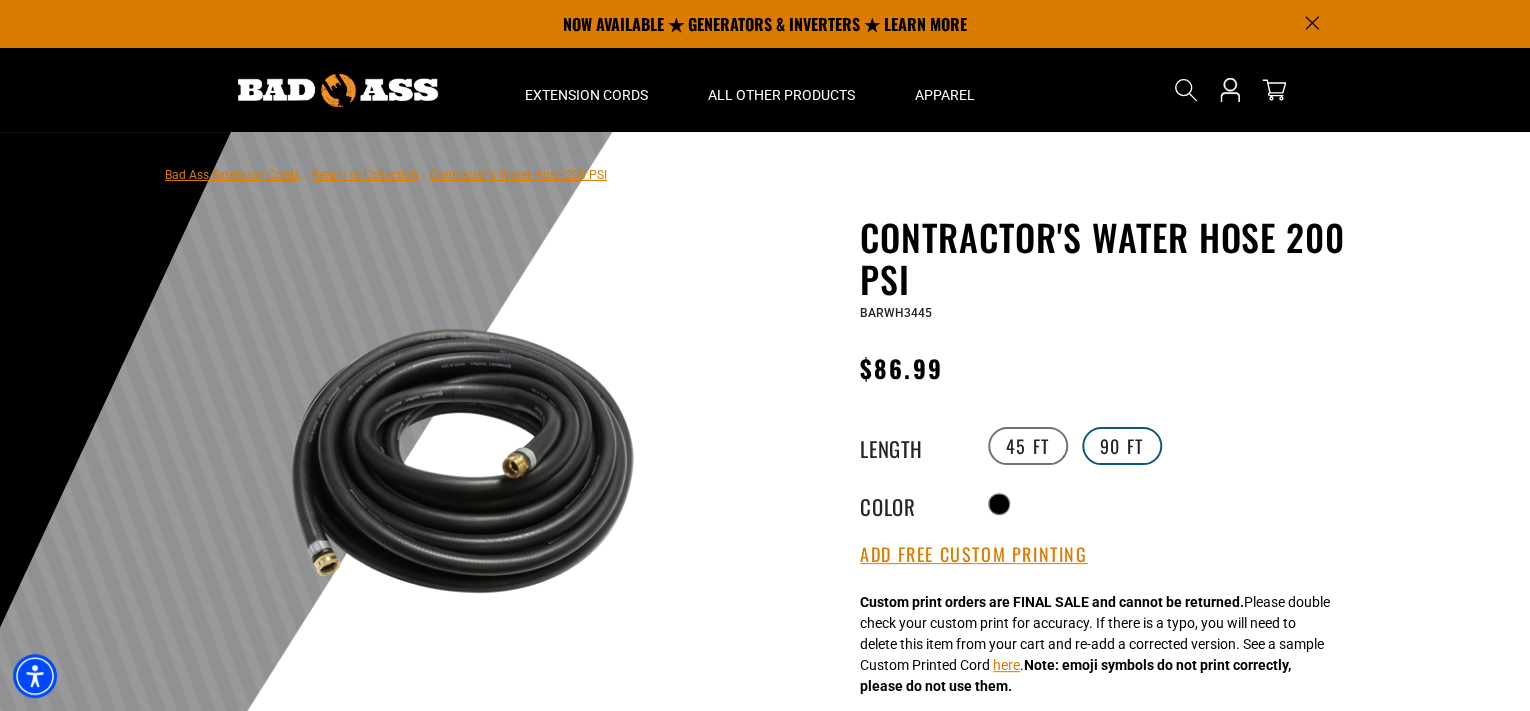 click on "90 FT" at bounding box center (1122, 446) 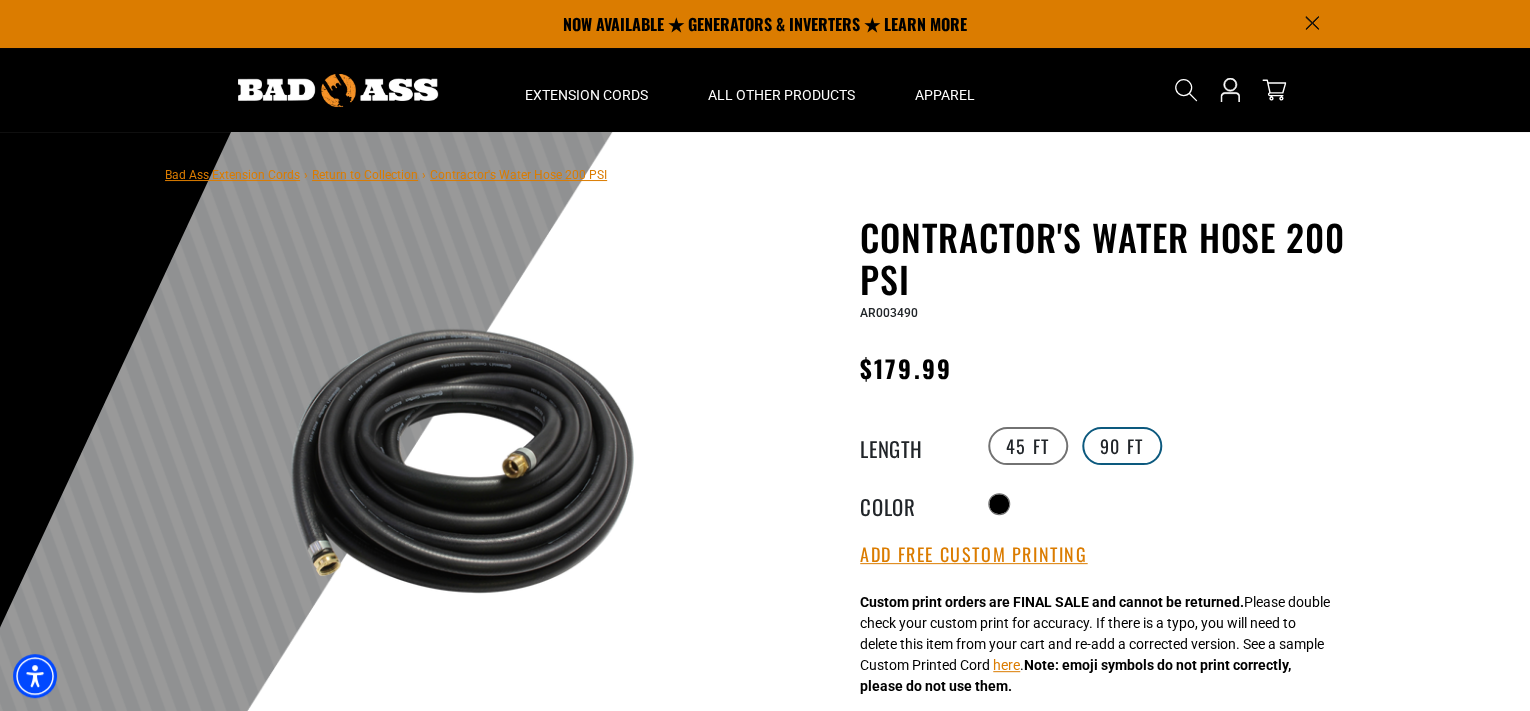 click on "90 FT" at bounding box center (1122, 446) 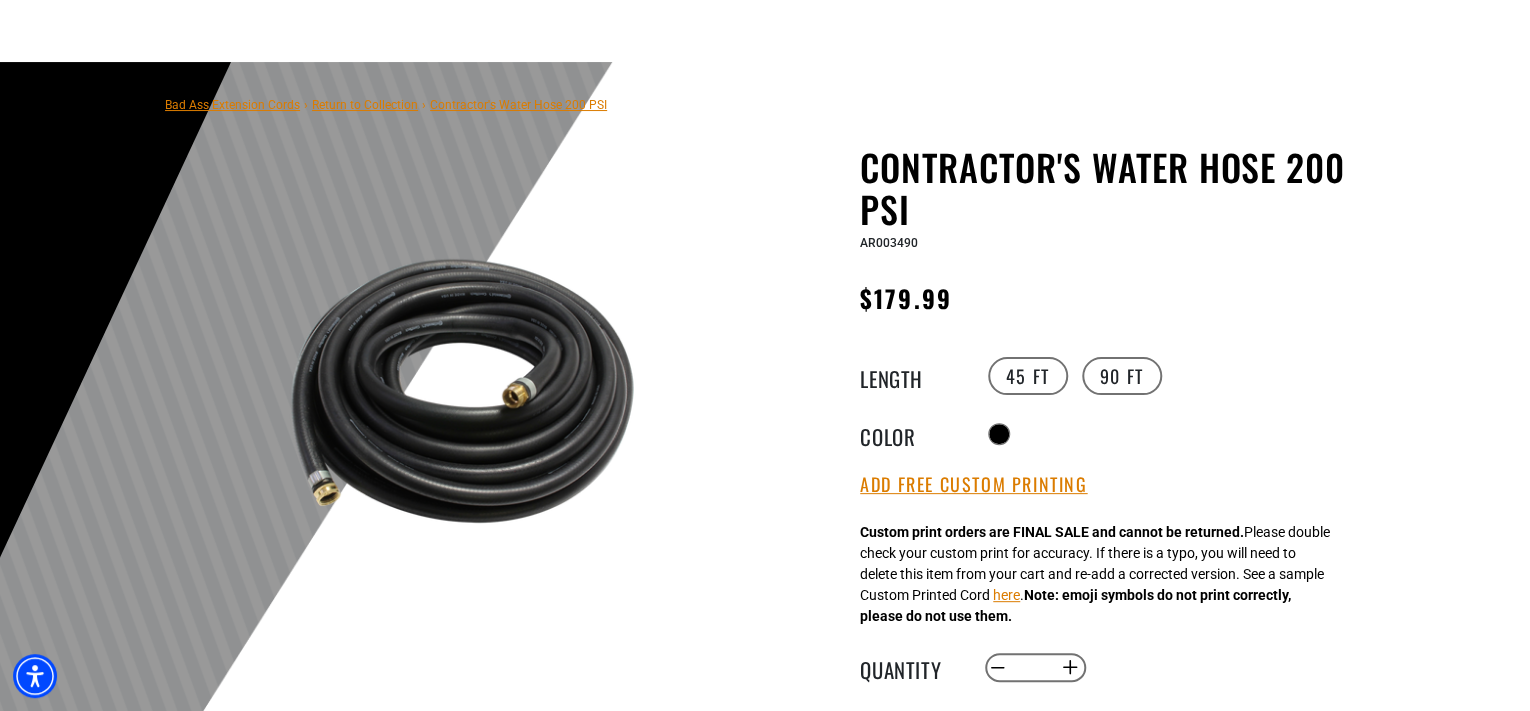 scroll, scrollTop: 300, scrollLeft: 0, axis: vertical 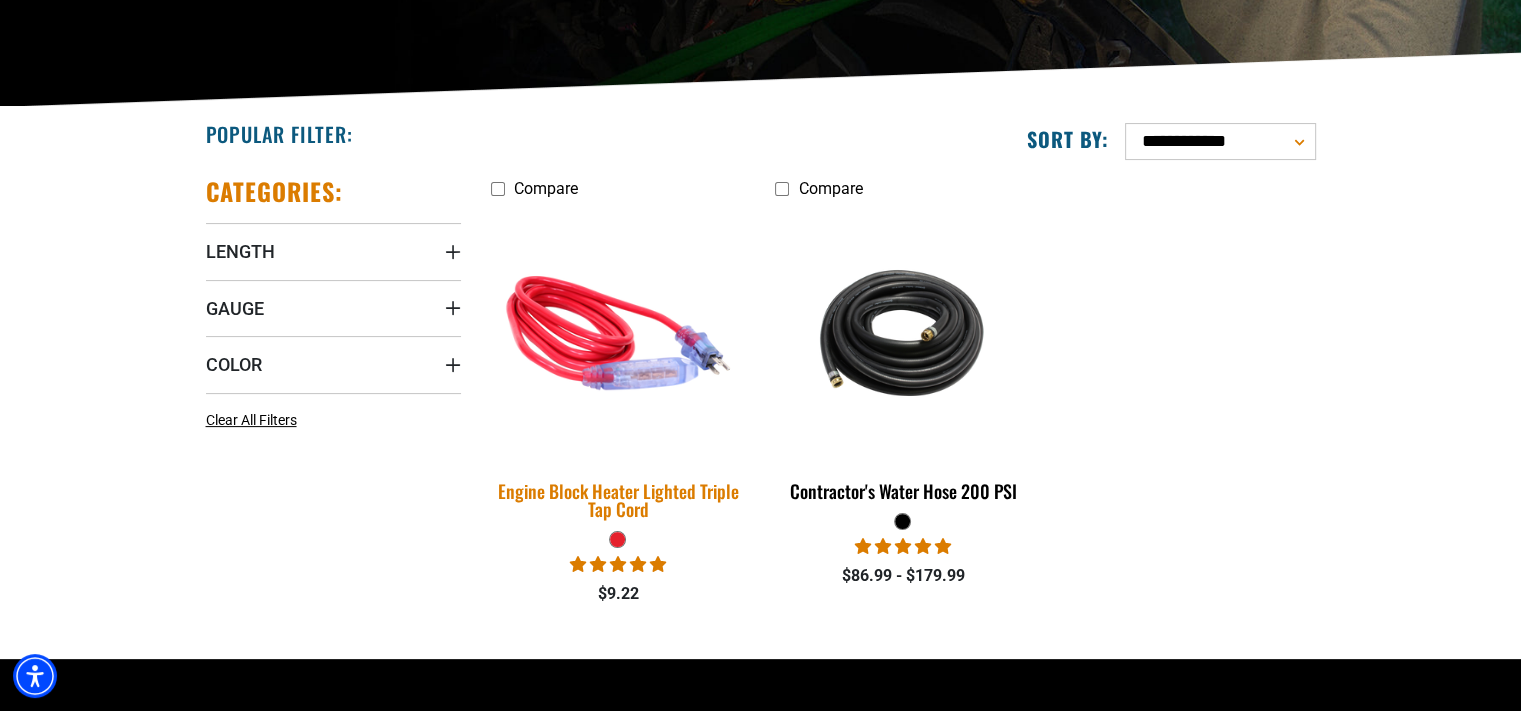 click at bounding box center (618, 333) 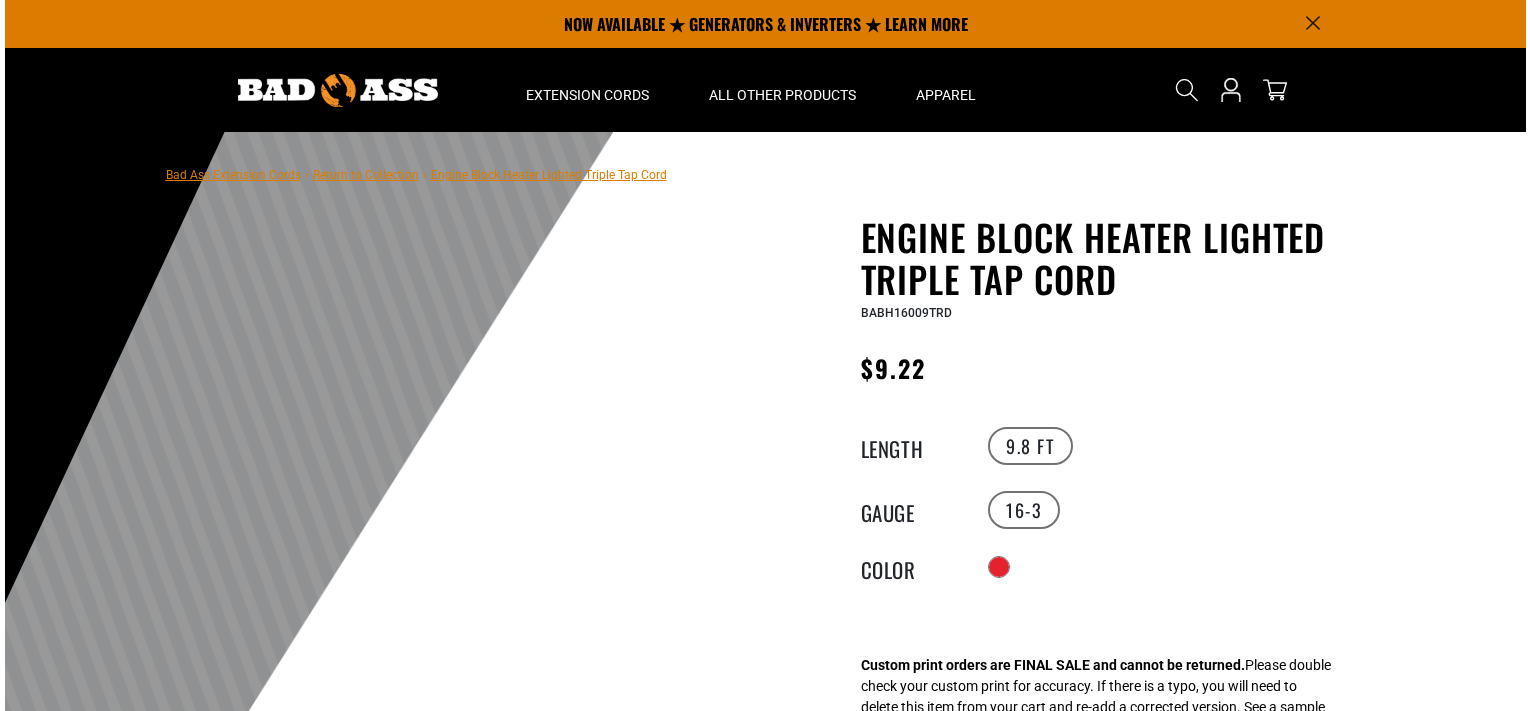 scroll, scrollTop: 0, scrollLeft: 0, axis: both 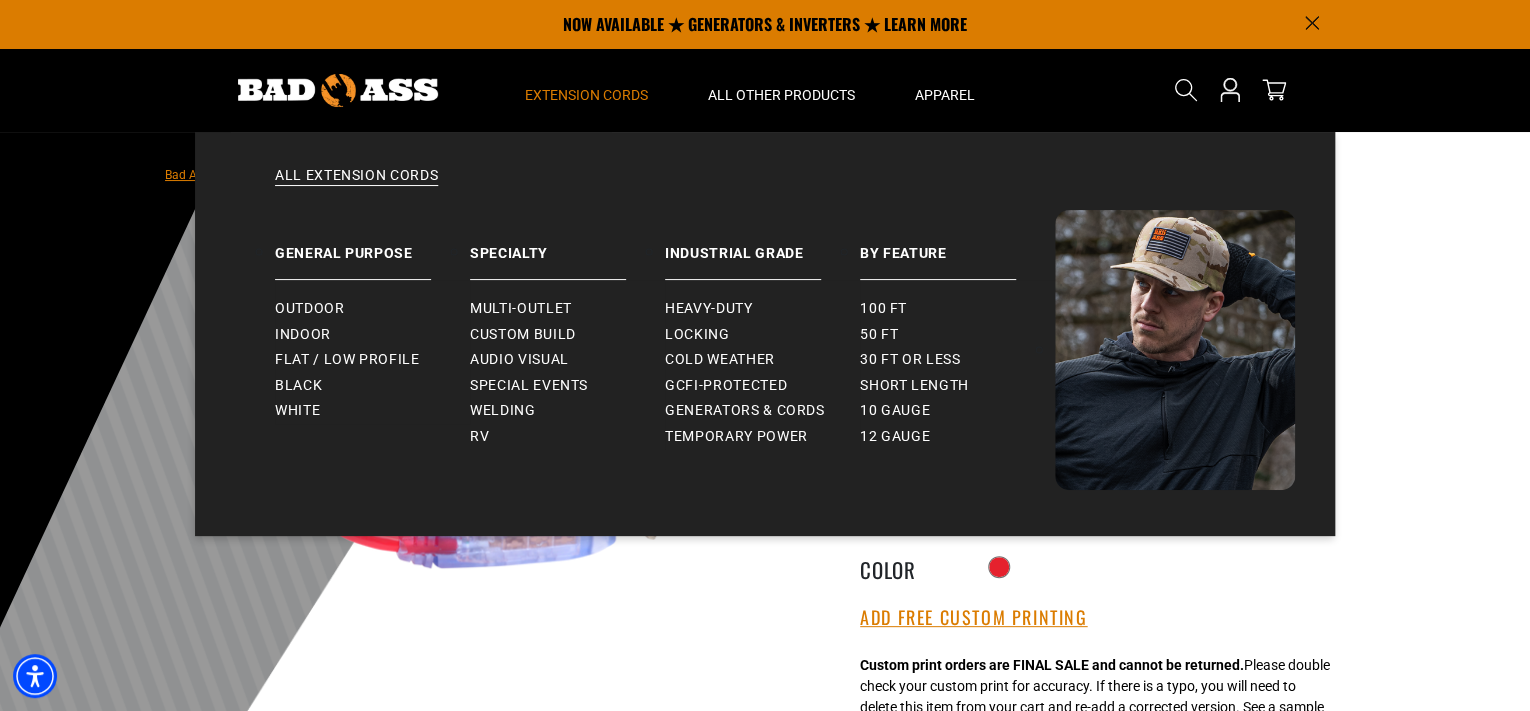 click on "Extension Cords" at bounding box center [586, 95] 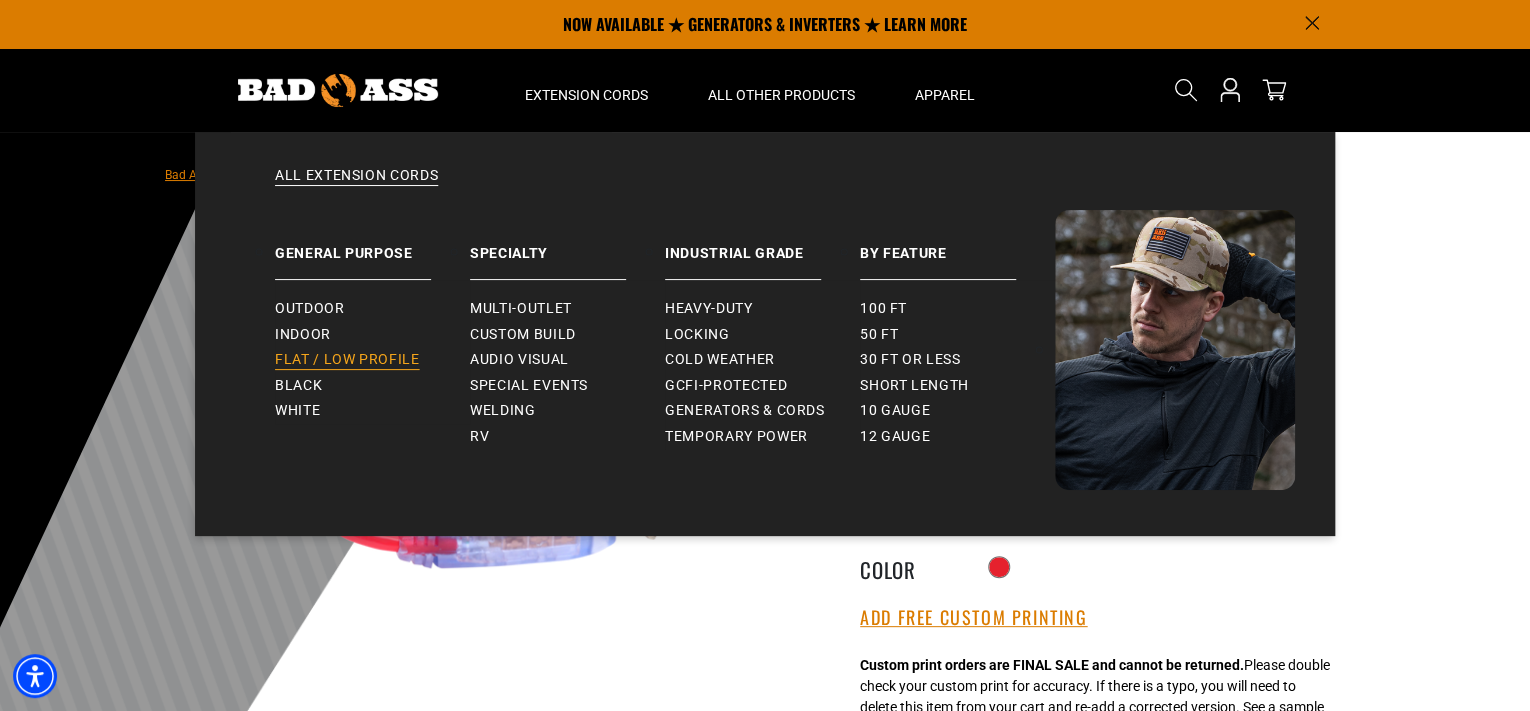 click on "Flat / Low Profile" at bounding box center (347, 360) 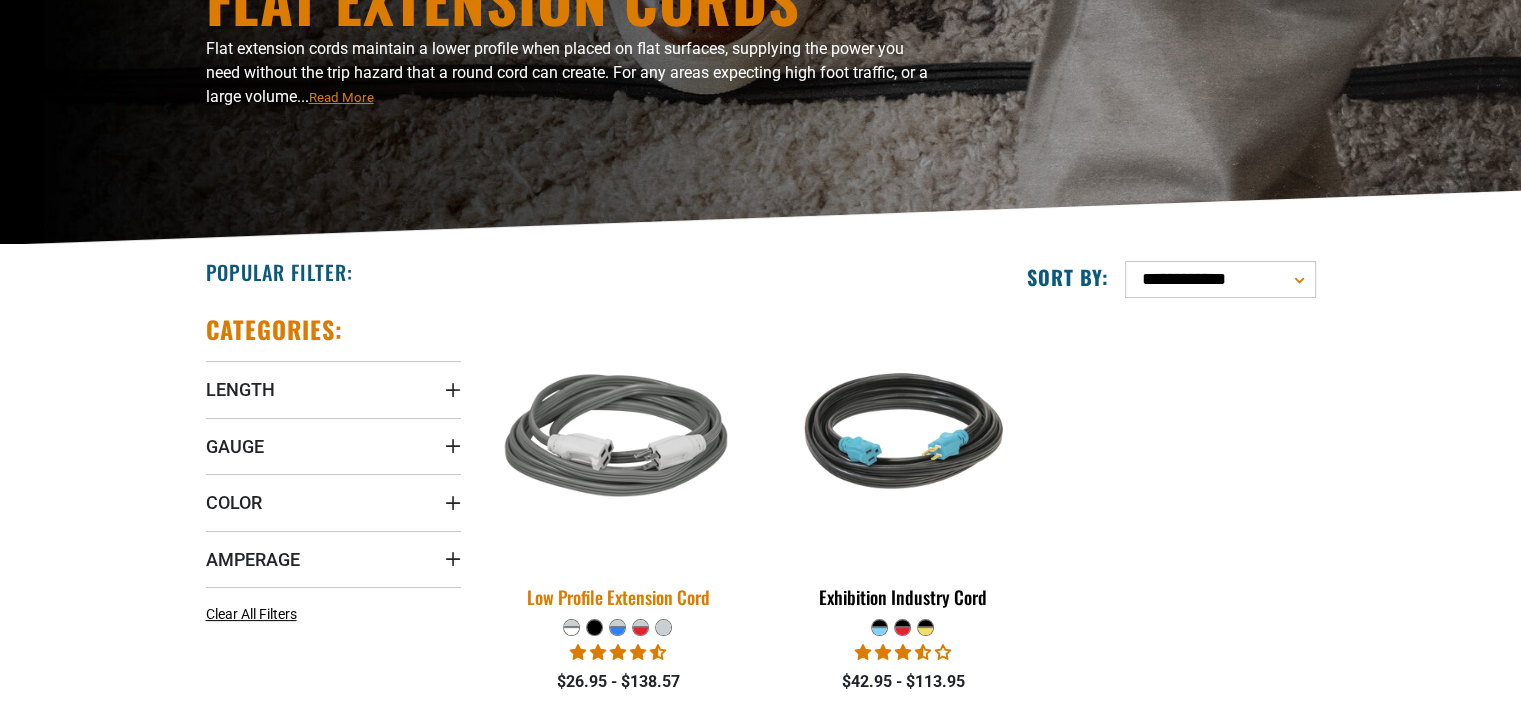 scroll, scrollTop: 300, scrollLeft: 0, axis: vertical 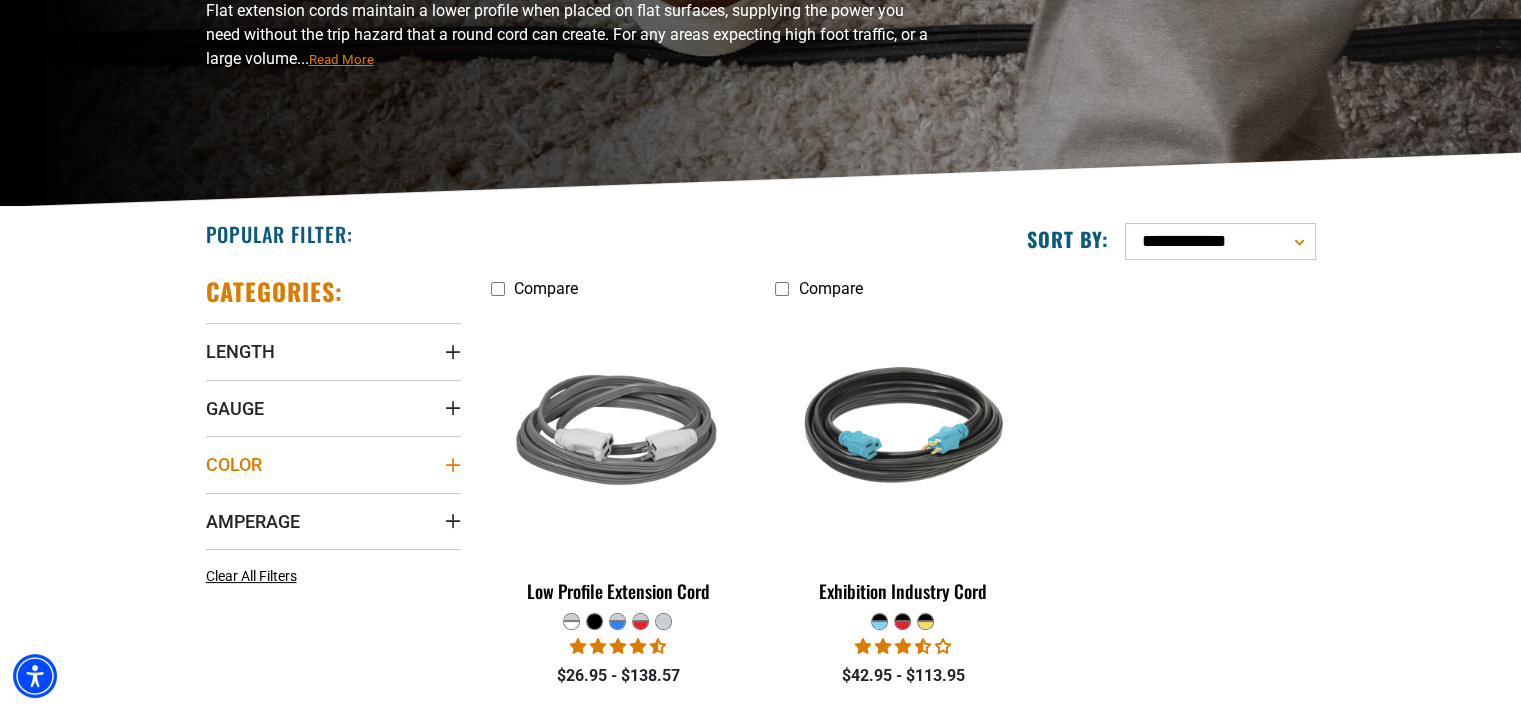 click on "Color" at bounding box center [333, 464] 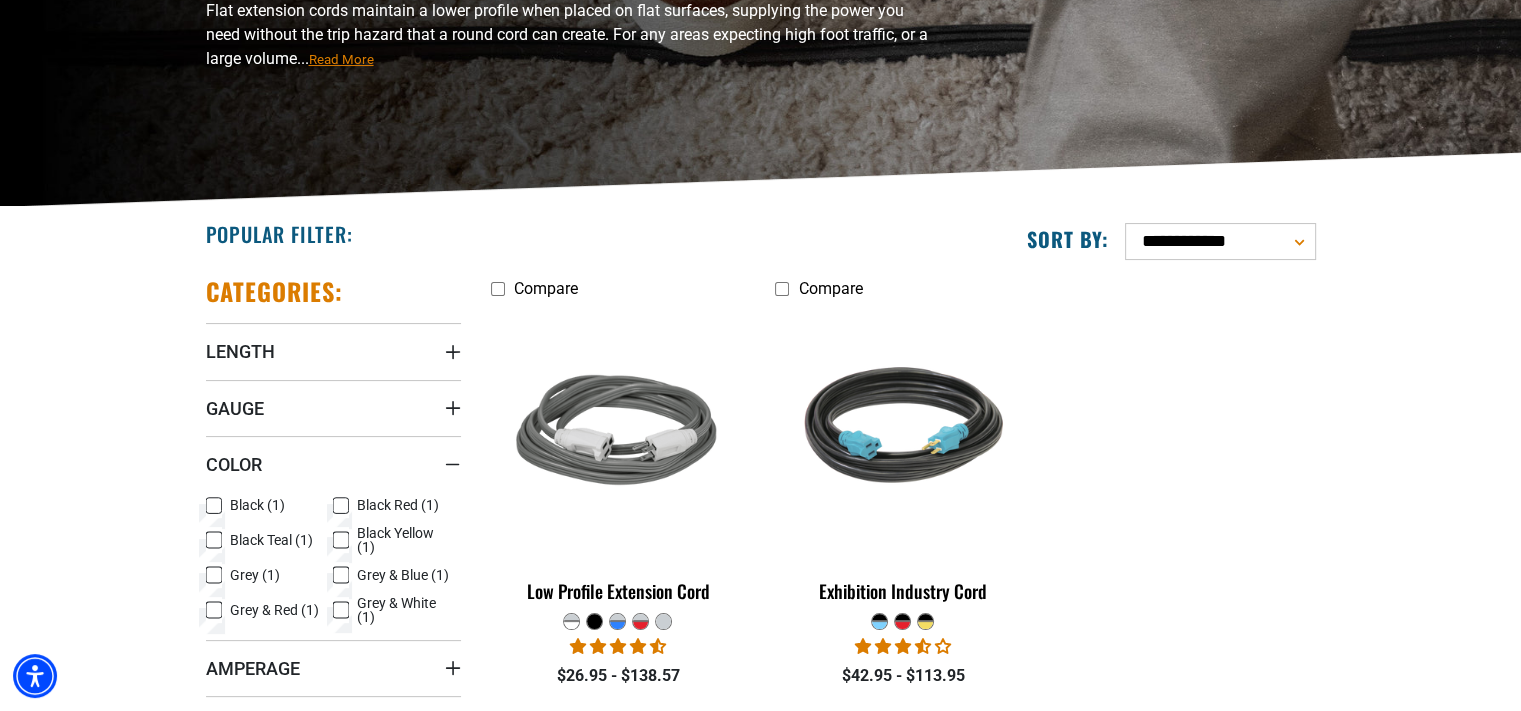 click at bounding box center (640, 625) 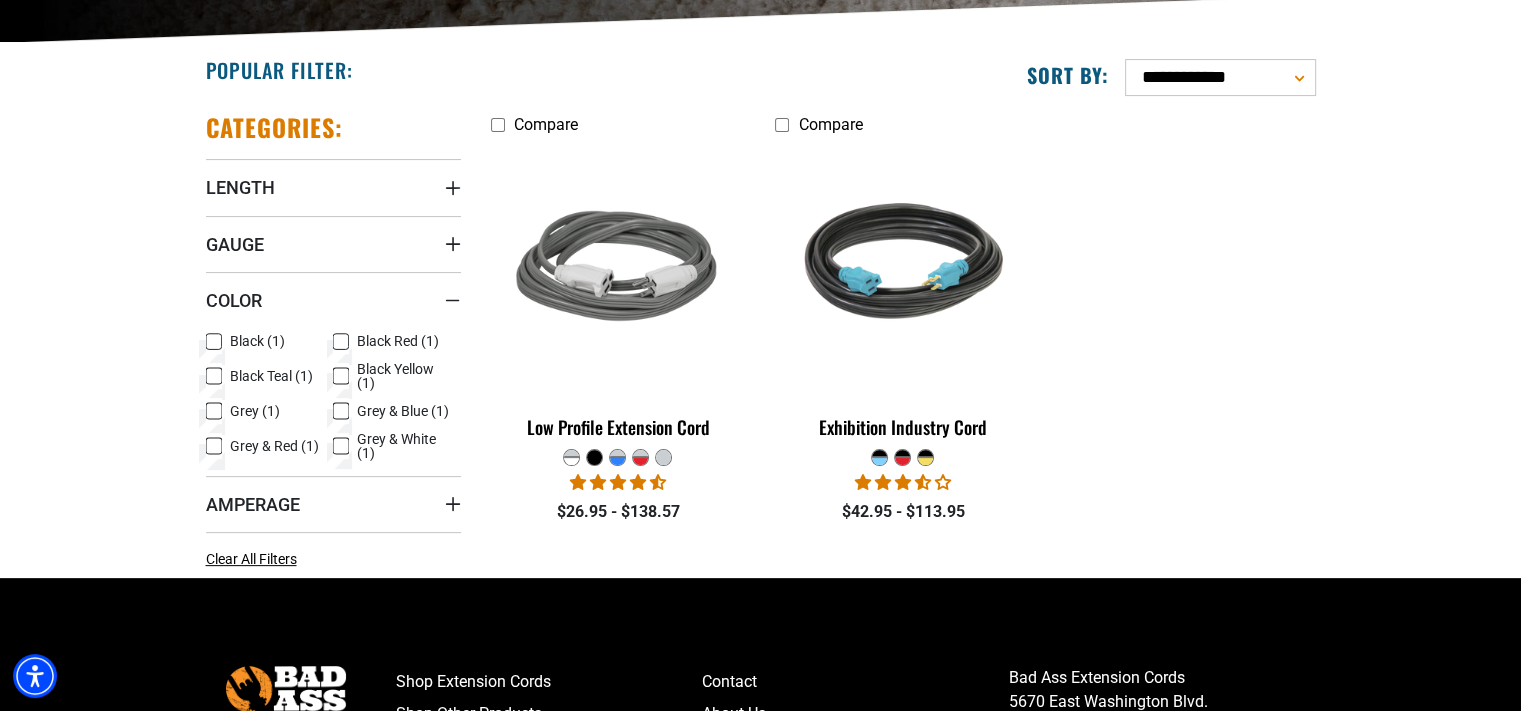 scroll, scrollTop: 600, scrollLeft: 0, axis: vertical 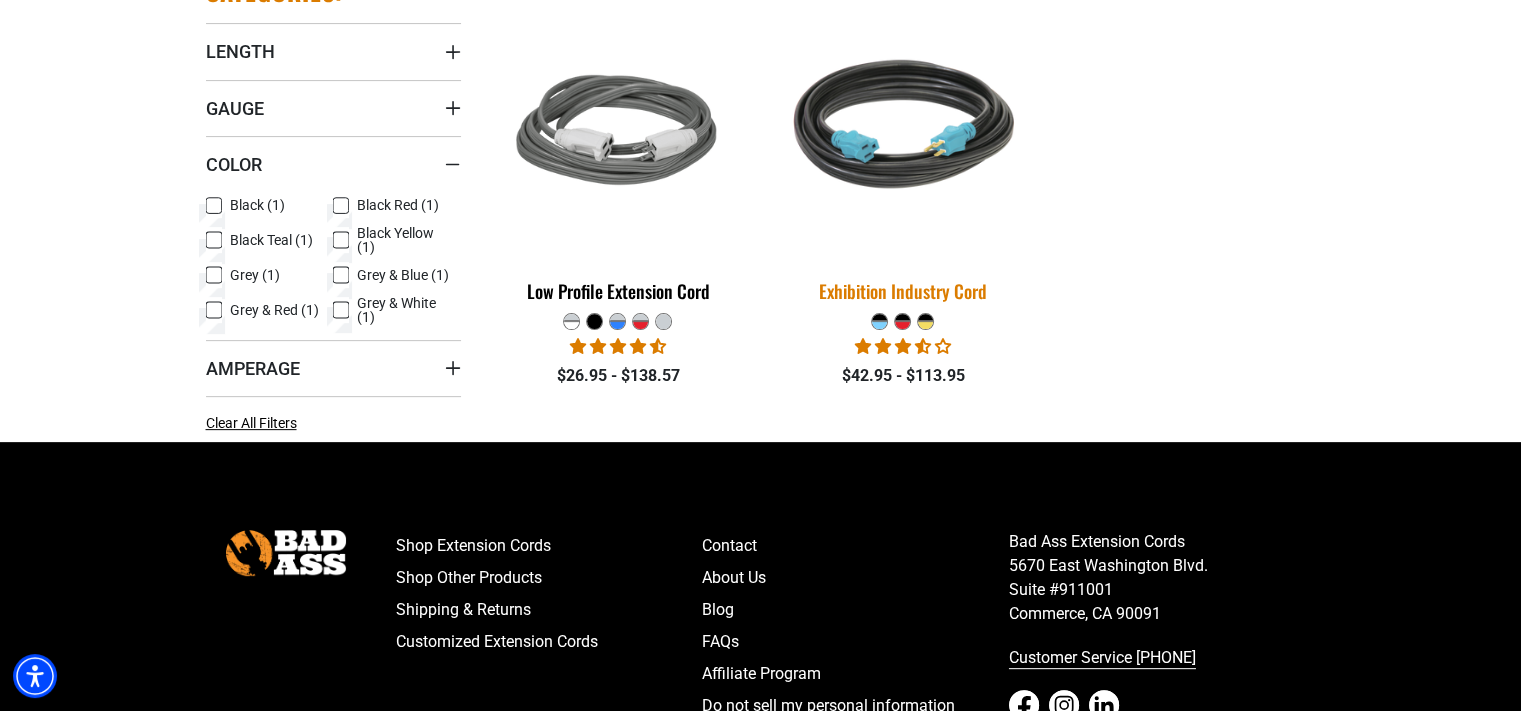 click at bounding box center (903, 133) 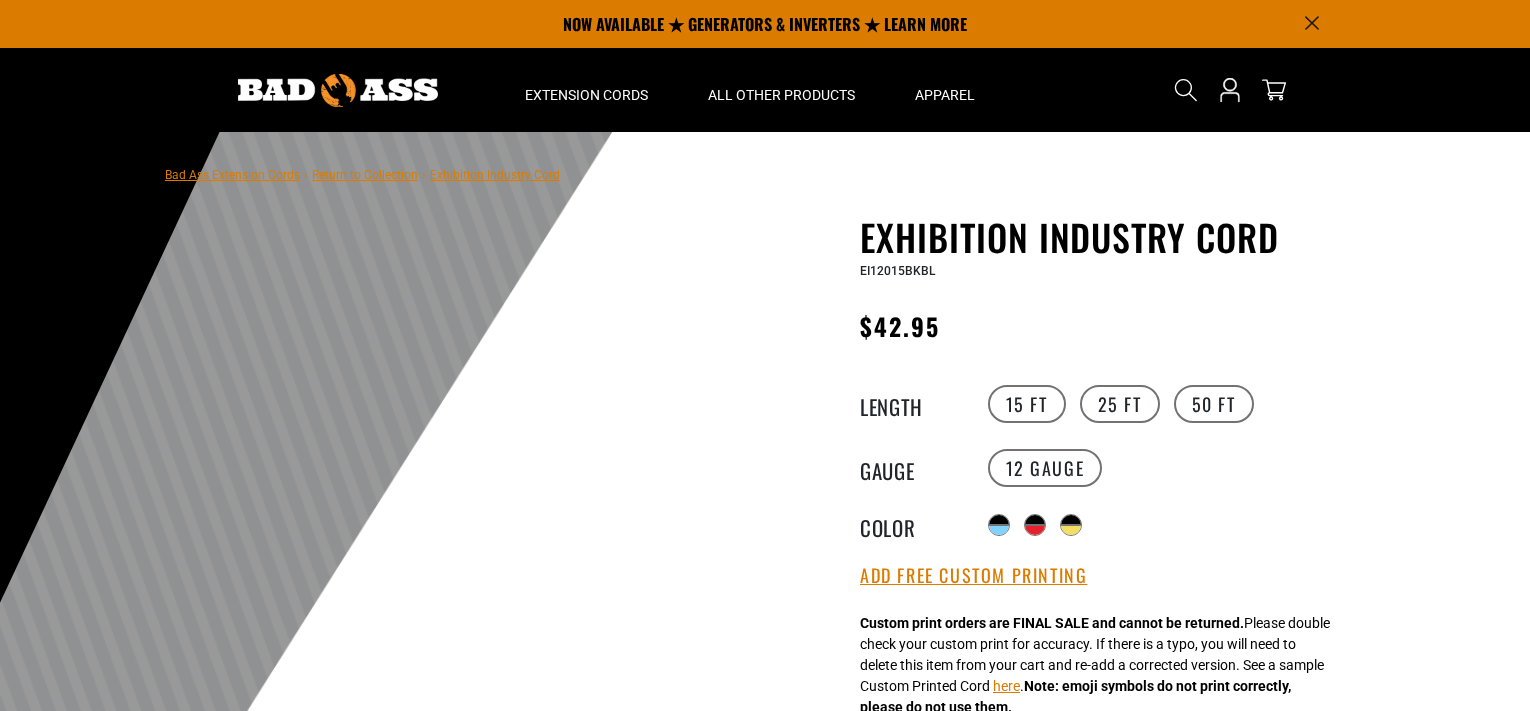 scroll, scrollTop: 0, scrollLeft: 0, axis: both 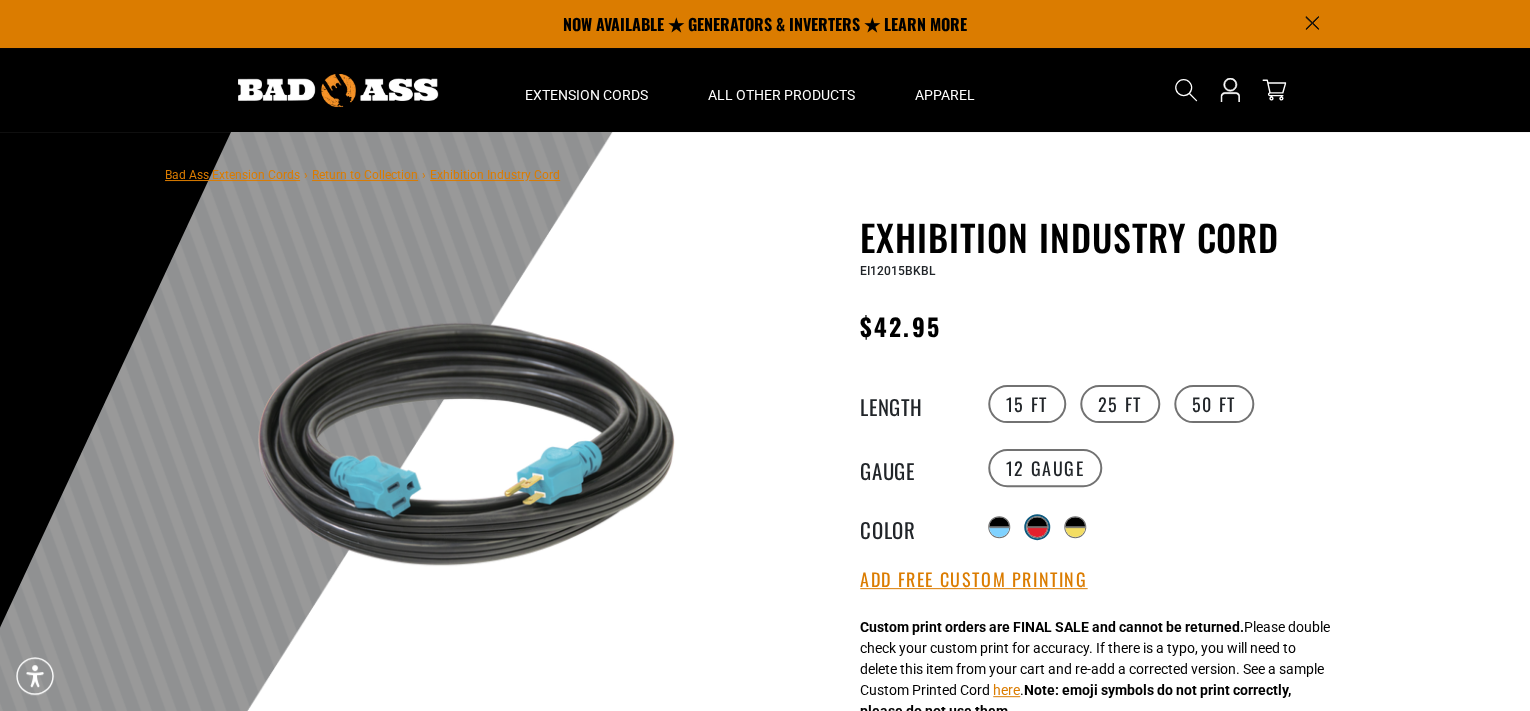 click at bounding box center (1037, 522) 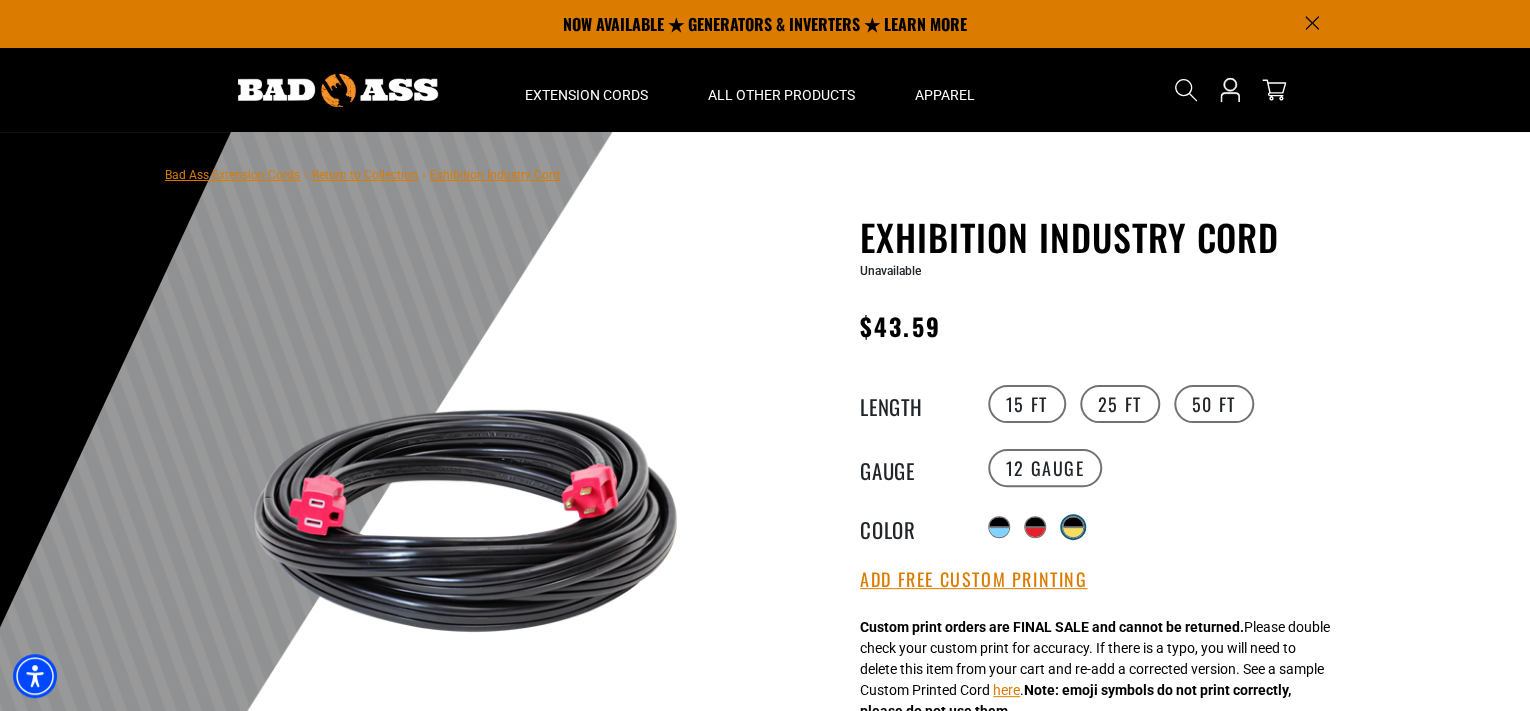 click at bounding box center (1073, 532) 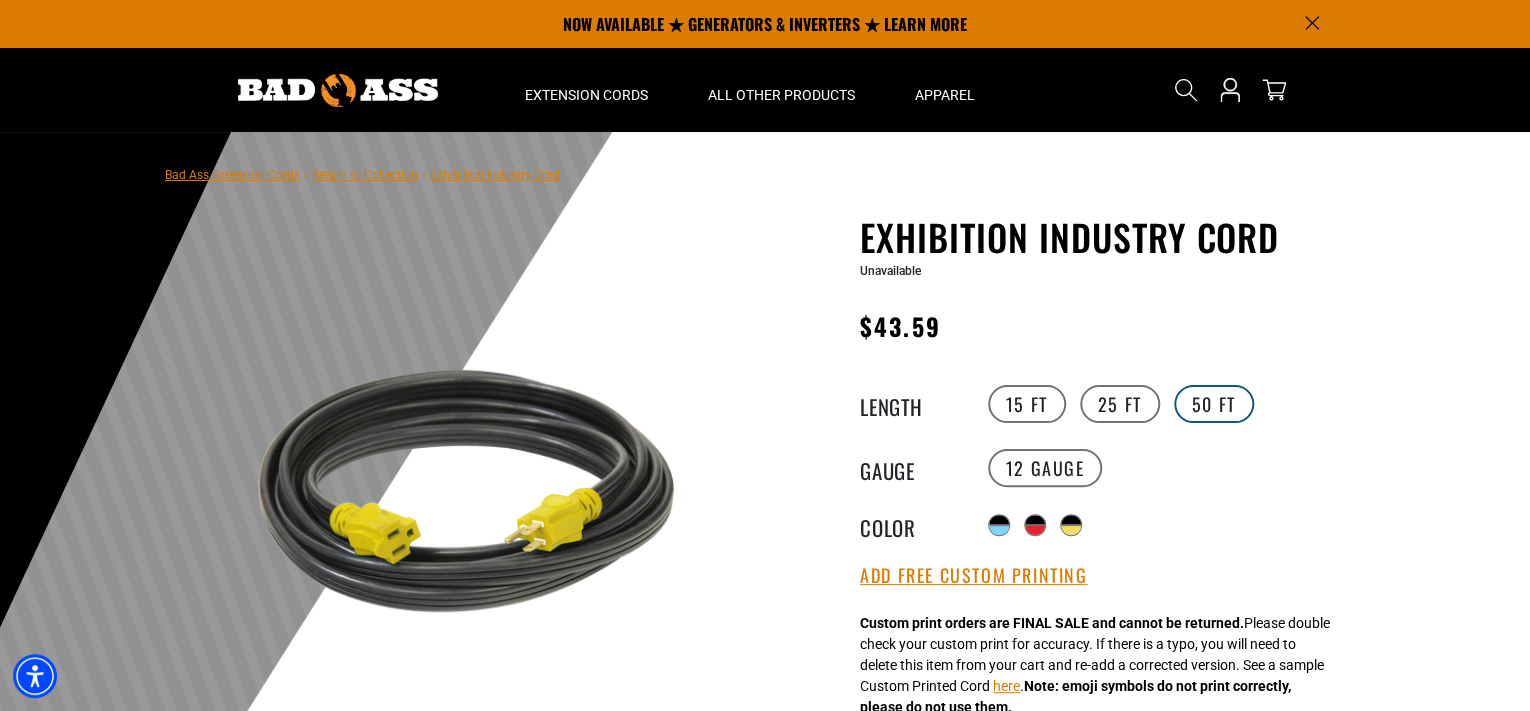 click on "50 FT" at bounding box center [1214, 404] 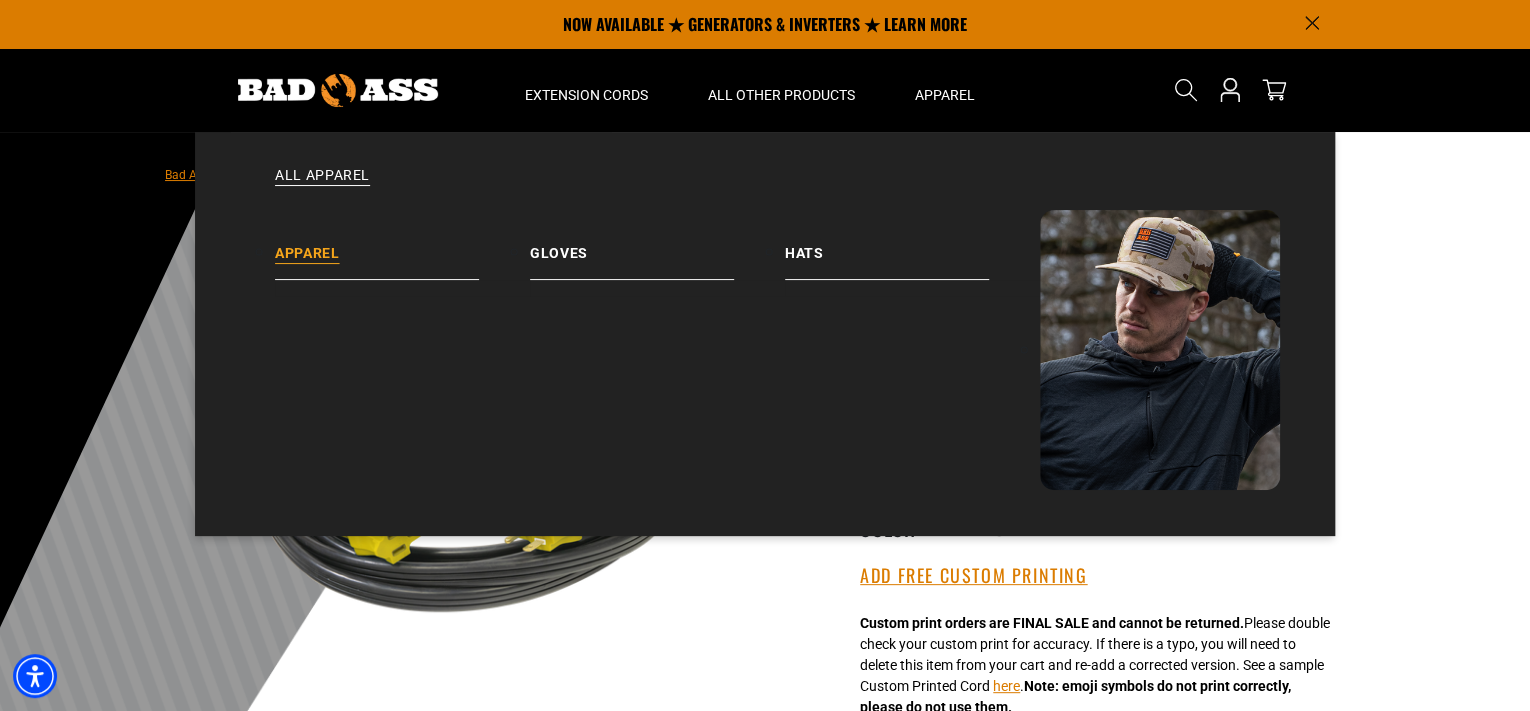 click on "Apparel" at bounding box center (402, 245) 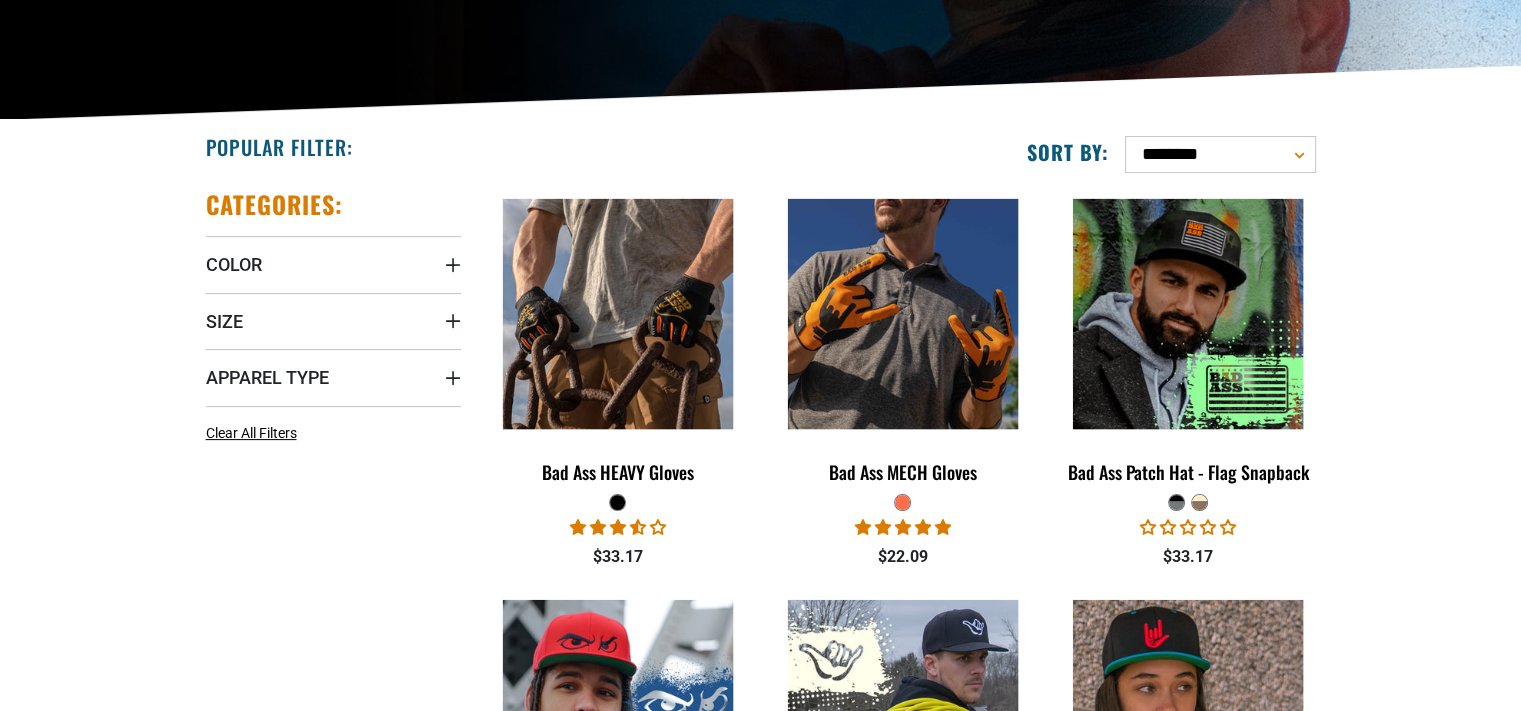 scroll, scrollTop: 400, scrollLeft: 0, axis: vertical 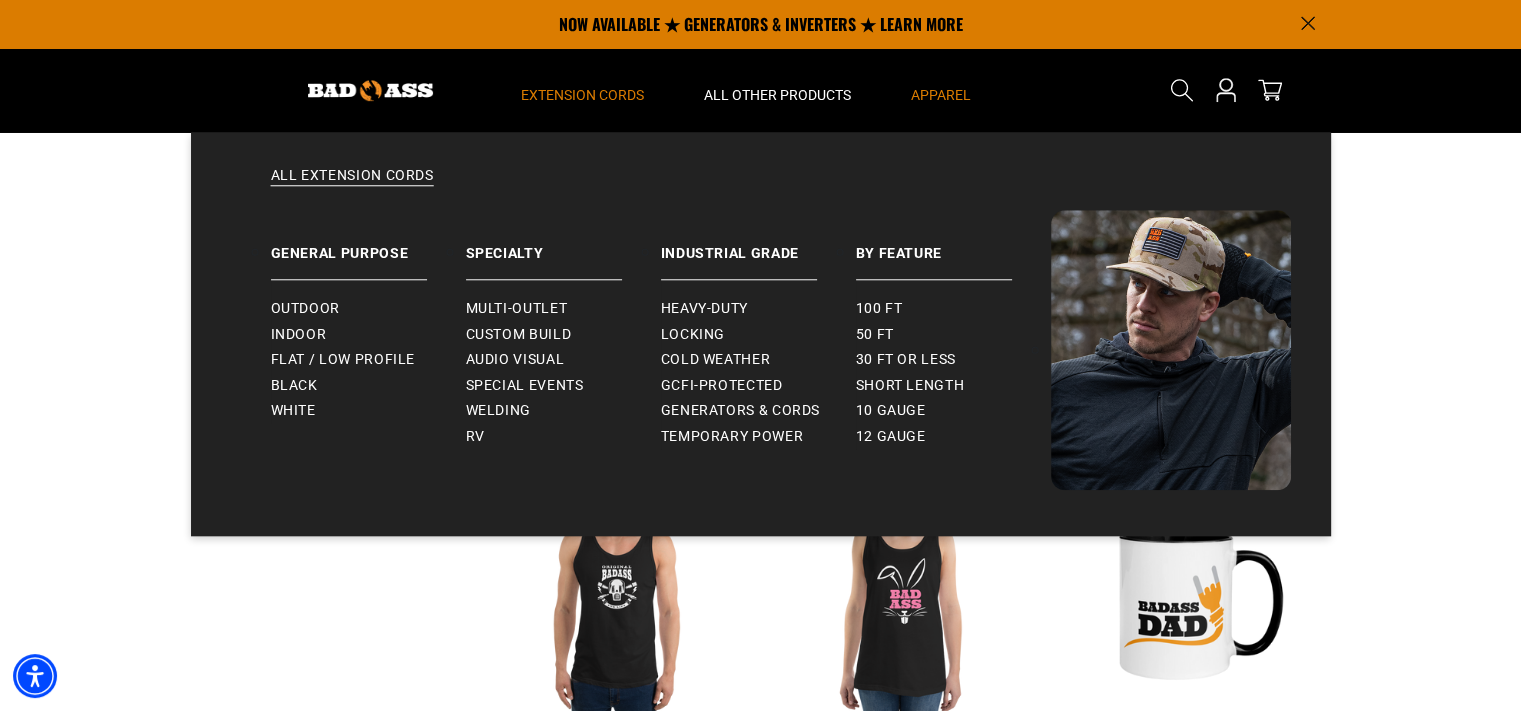 click on "Extension Cords" at bounding box center (582, 95) 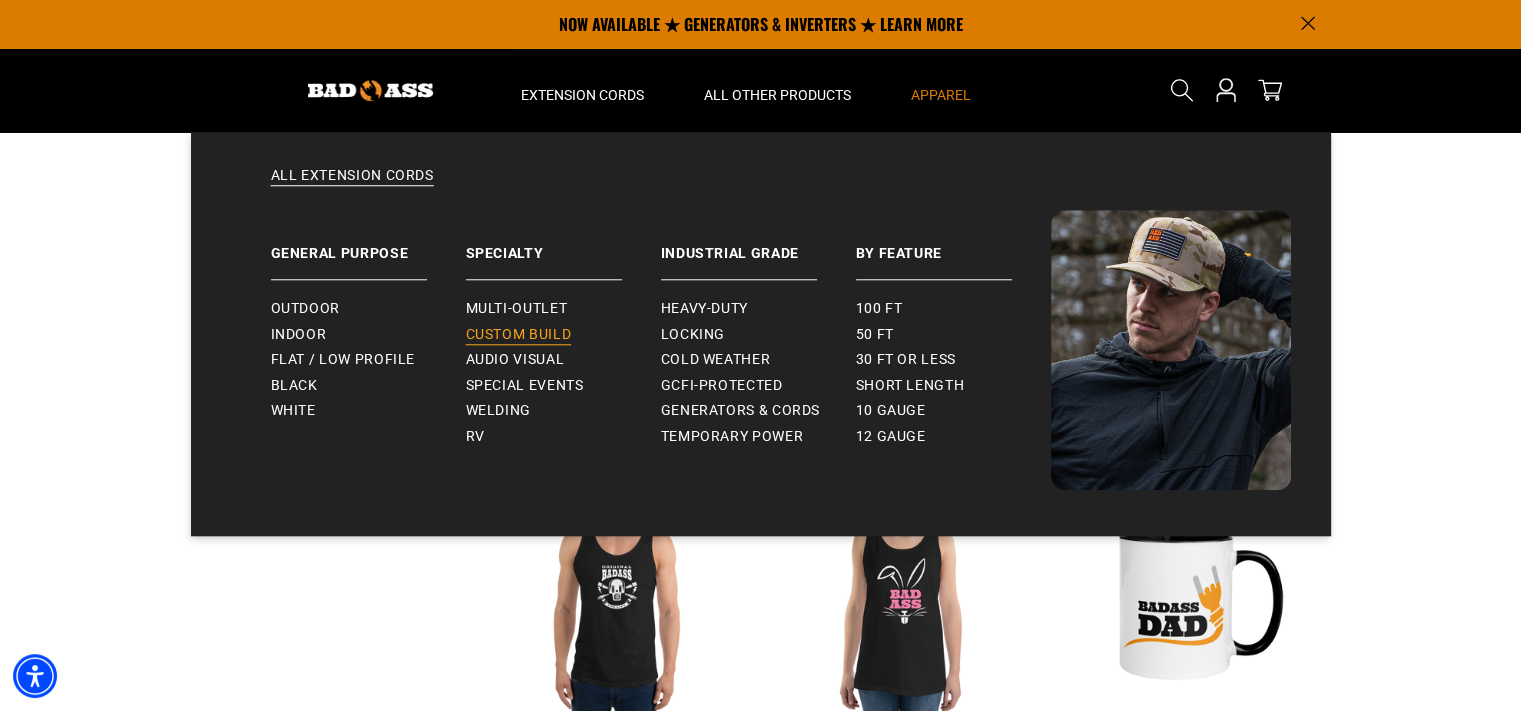 click on "Custom Build" at bounding box center (519, 335) 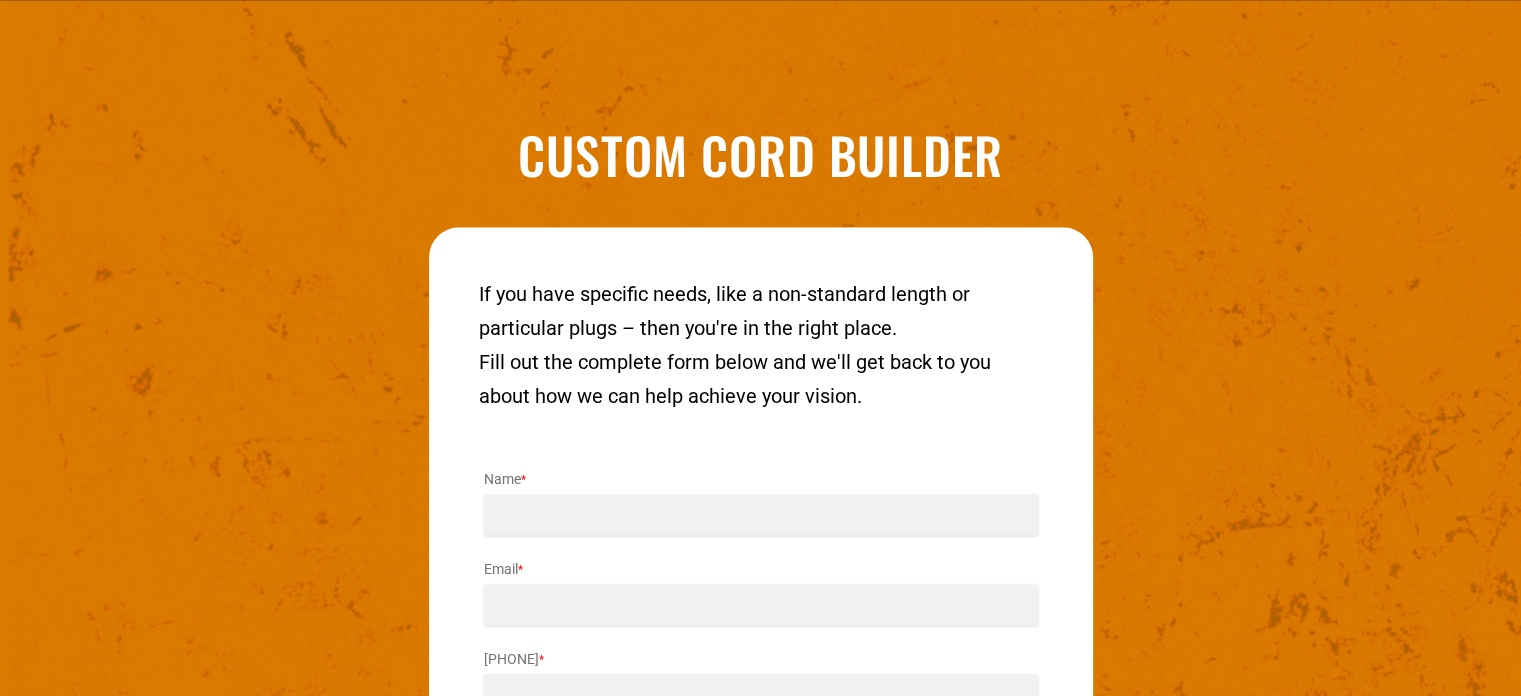 scroll, scrollTop: 2480, scrollLeft: 0, axis: vertical 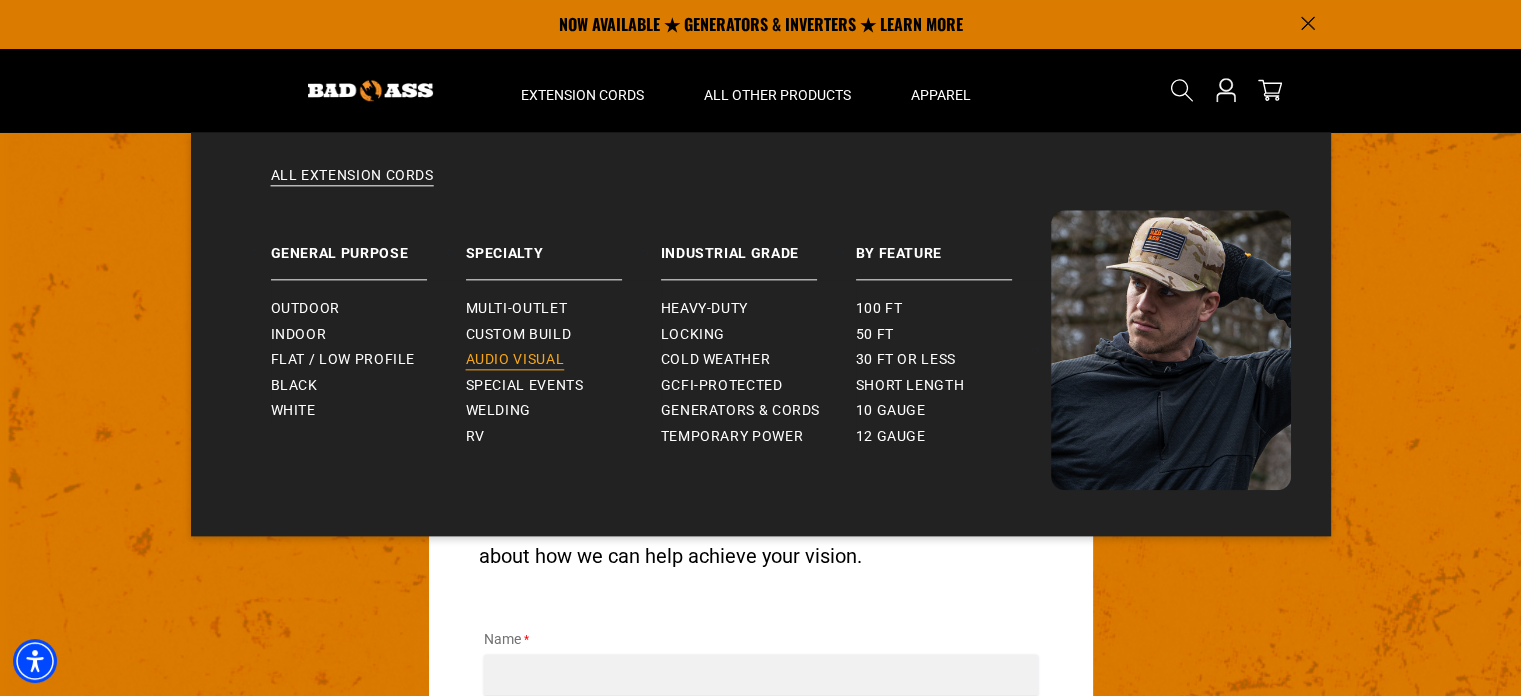 click on "Audio Visual" at bounding box center (515, 360) 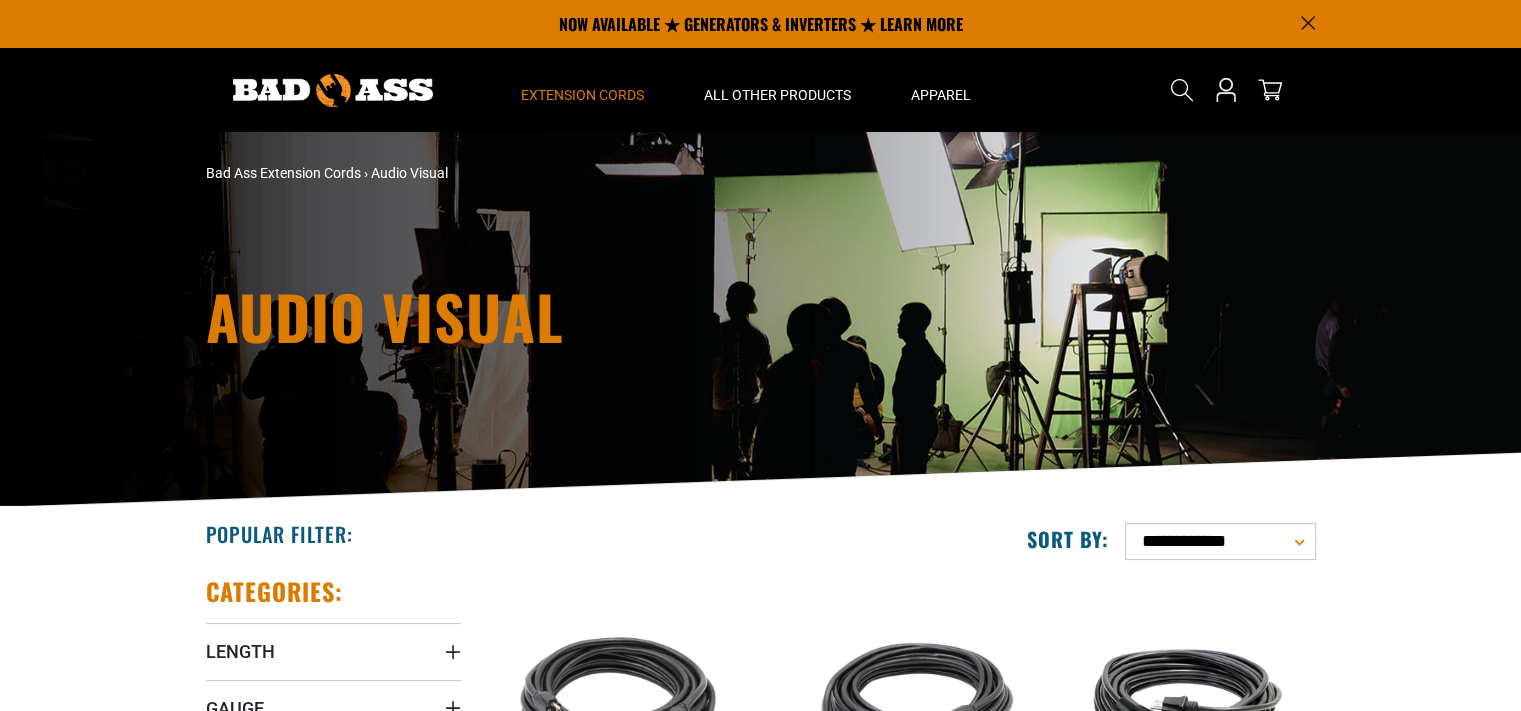 scroll, scrollTop: 1, scrollLeft: 0, axis: vertical 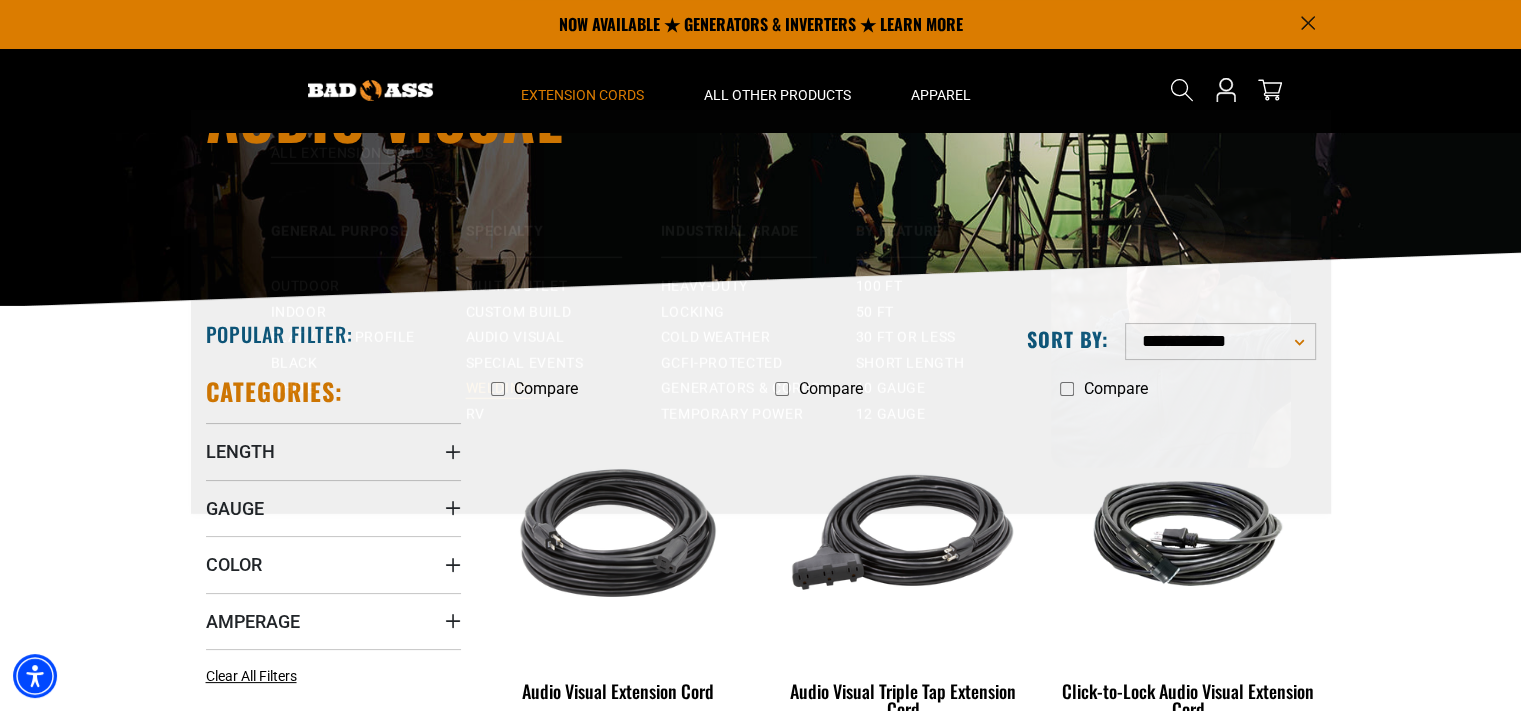 click on "Welding" at bounding box center (498, 411) 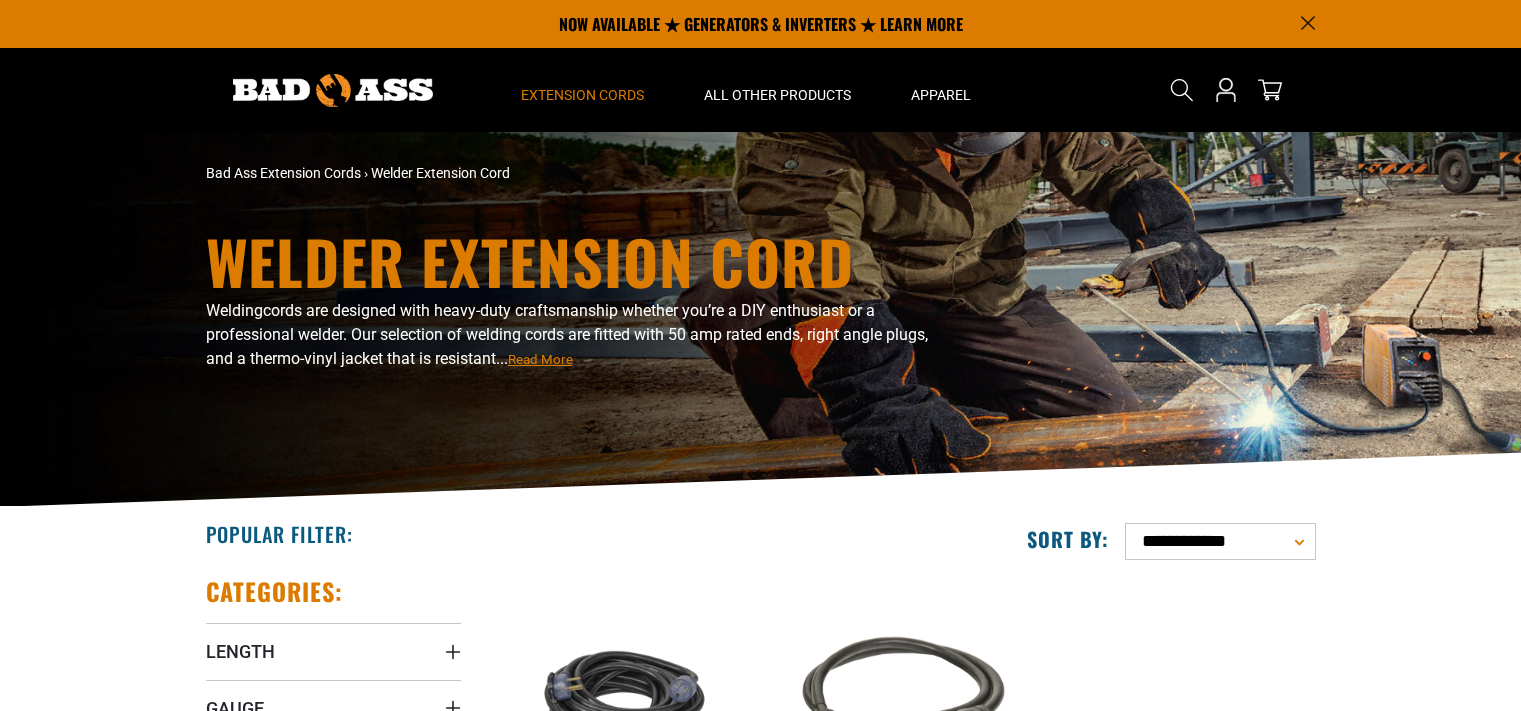 scroll, scrollTop: 0, scrollLeft: 0, axis: both 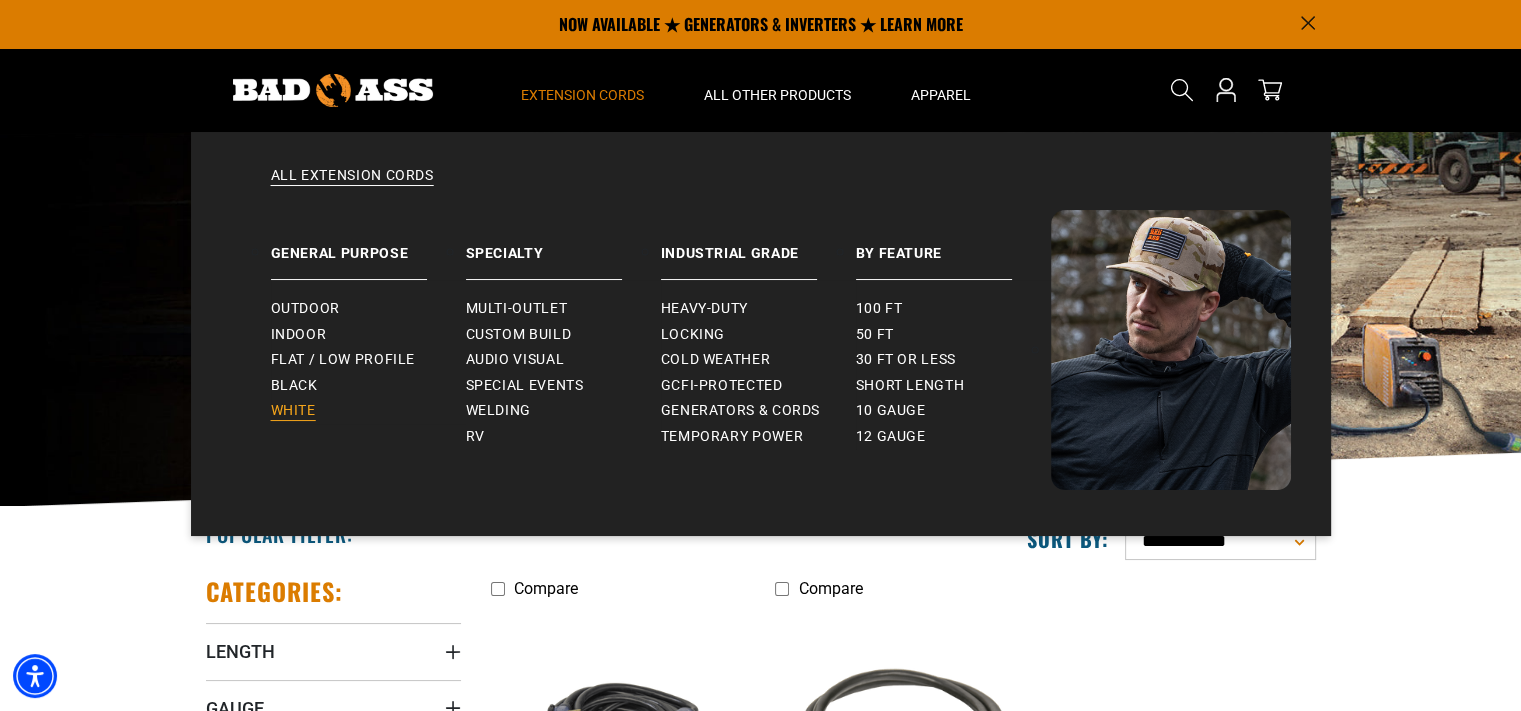 click on "White" at bounding box center [293, 411] 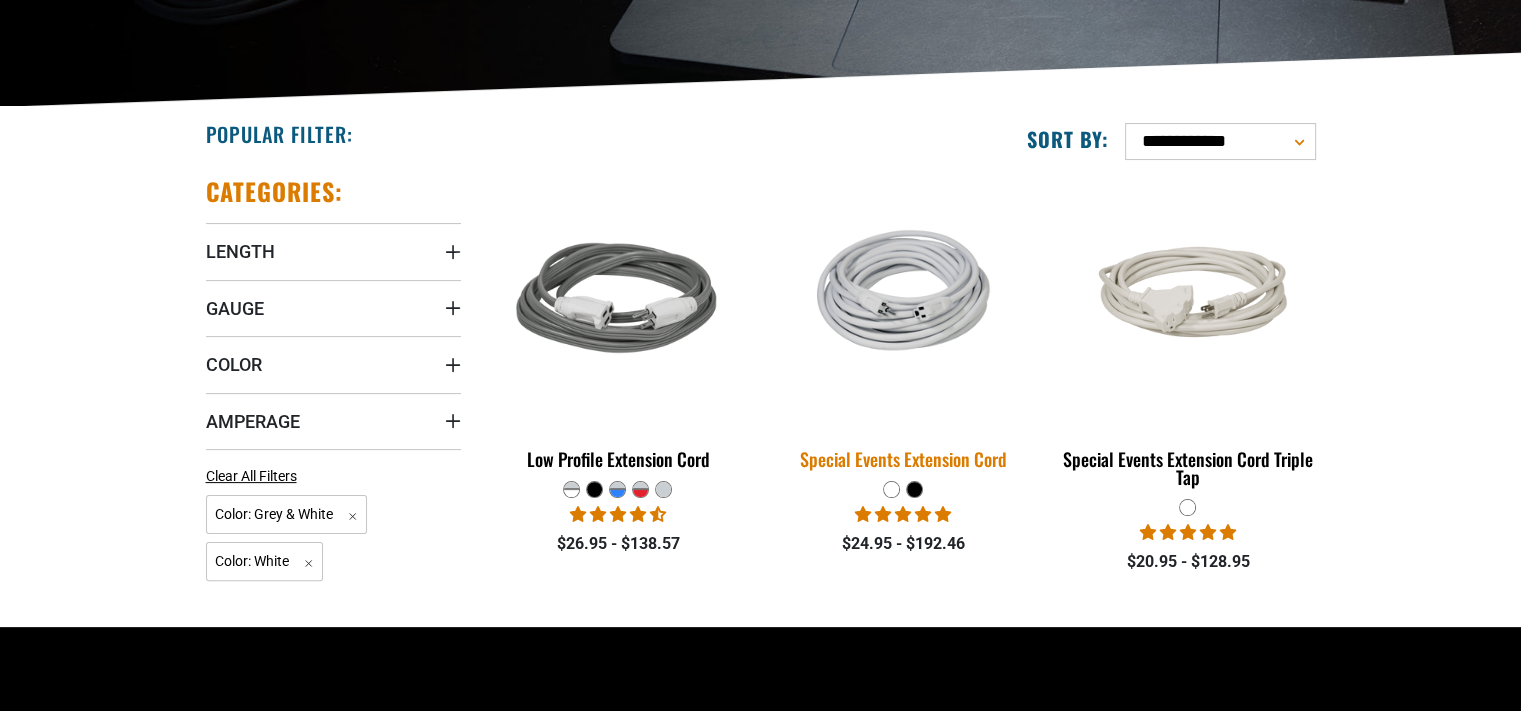 scroll, scrollTop: 400, scrollLeft: 0, axis: vertical 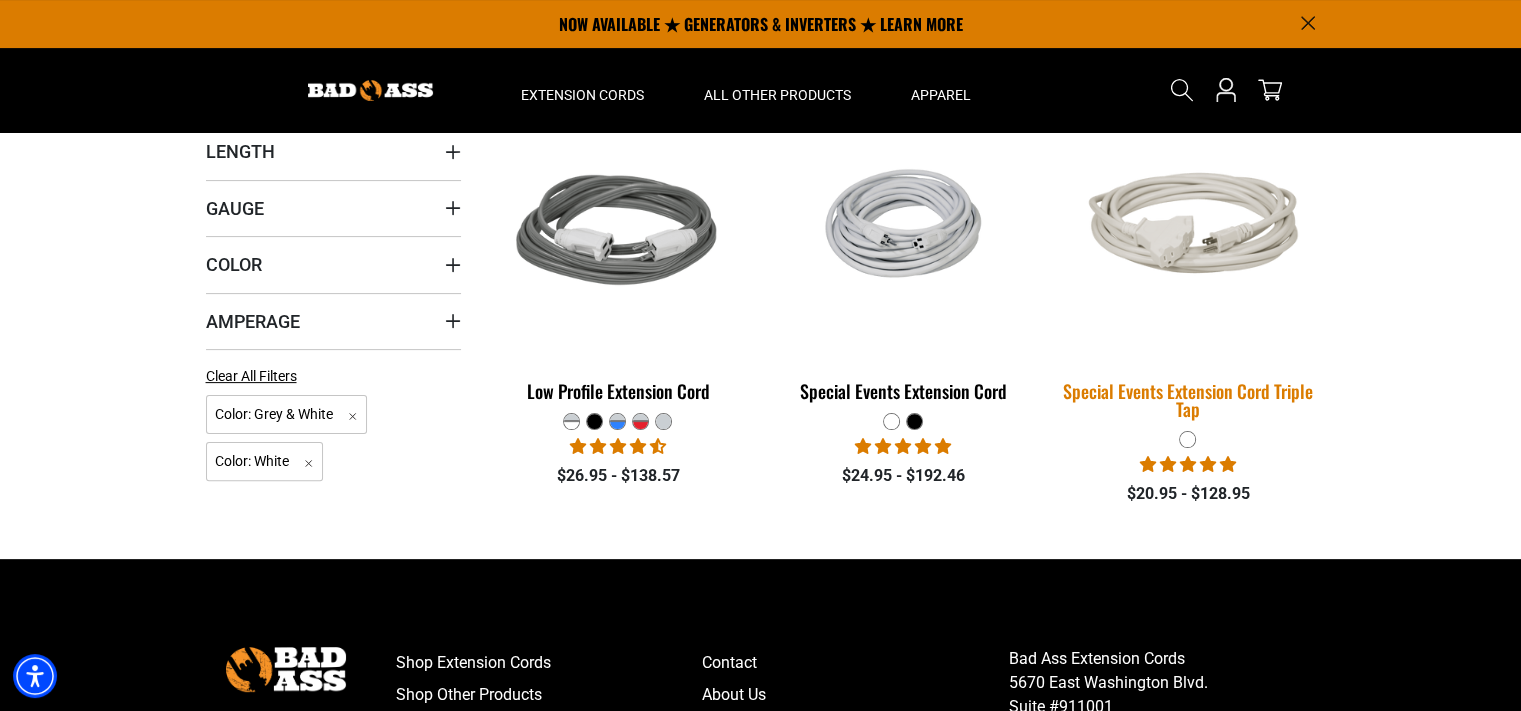 click at bounding box center (1188, 233) 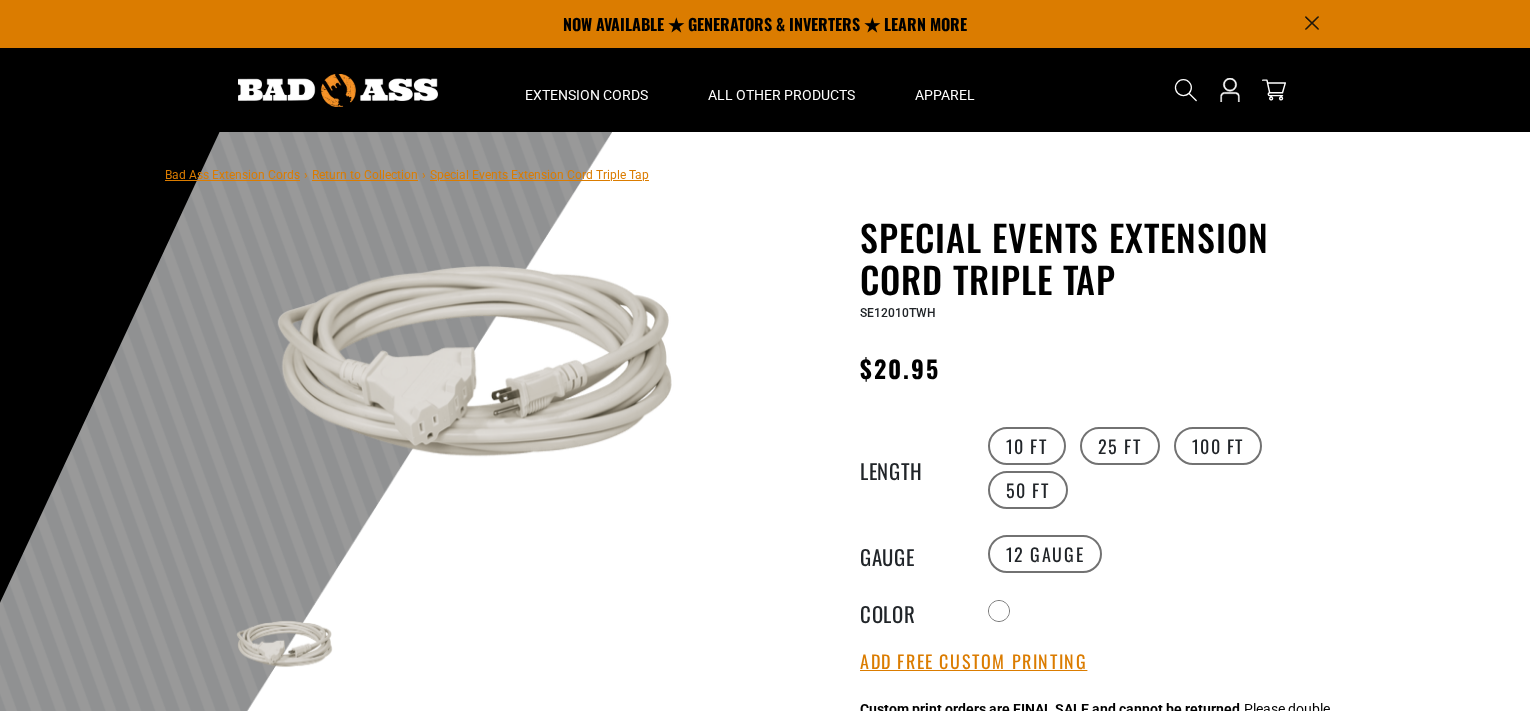 scroll, scrollTop: 0, scrollLeft: 0, axis: both 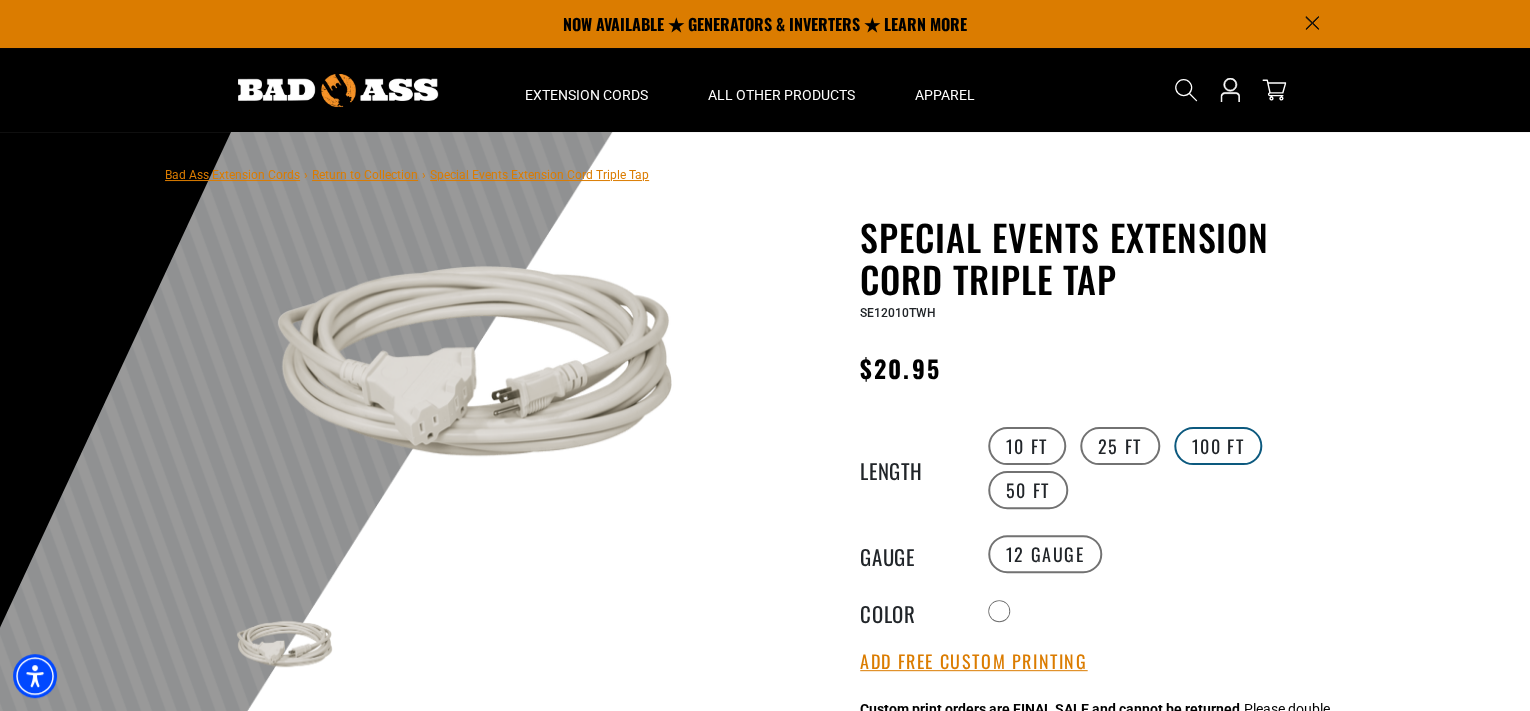 click on "100 FT" at bounding box center (1218, 446) 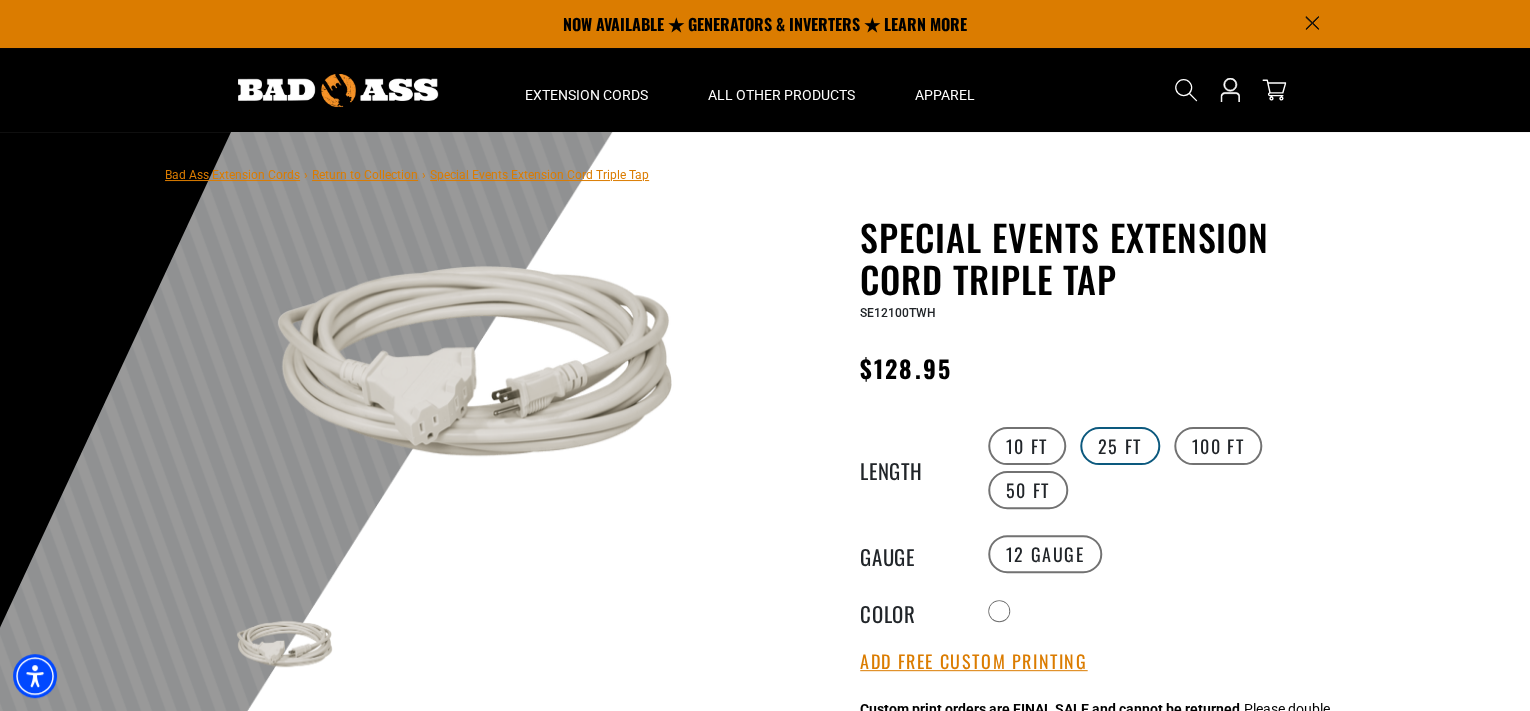 click on "25 FT" at bounding box center (1120, 446) 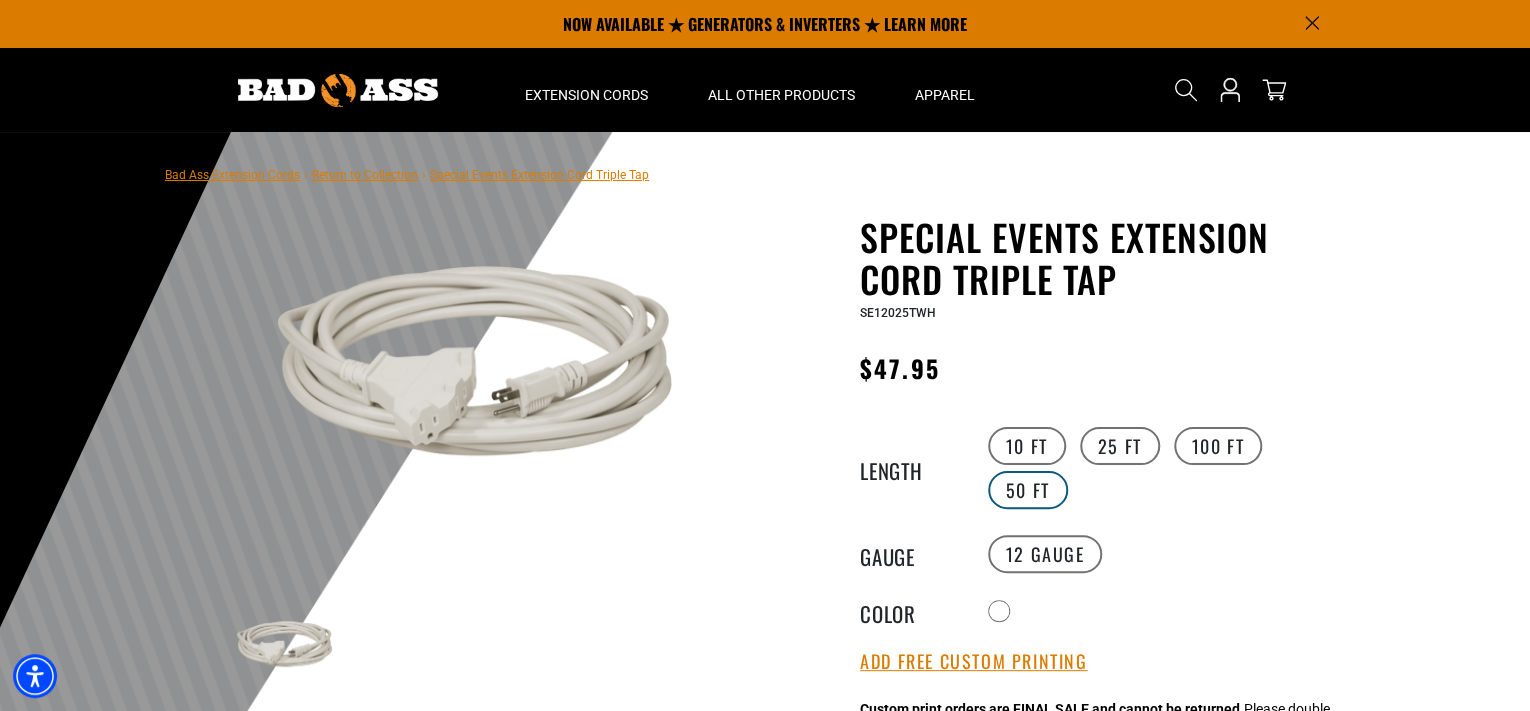 click on "50 FT" at bounding box center [1028, 490] 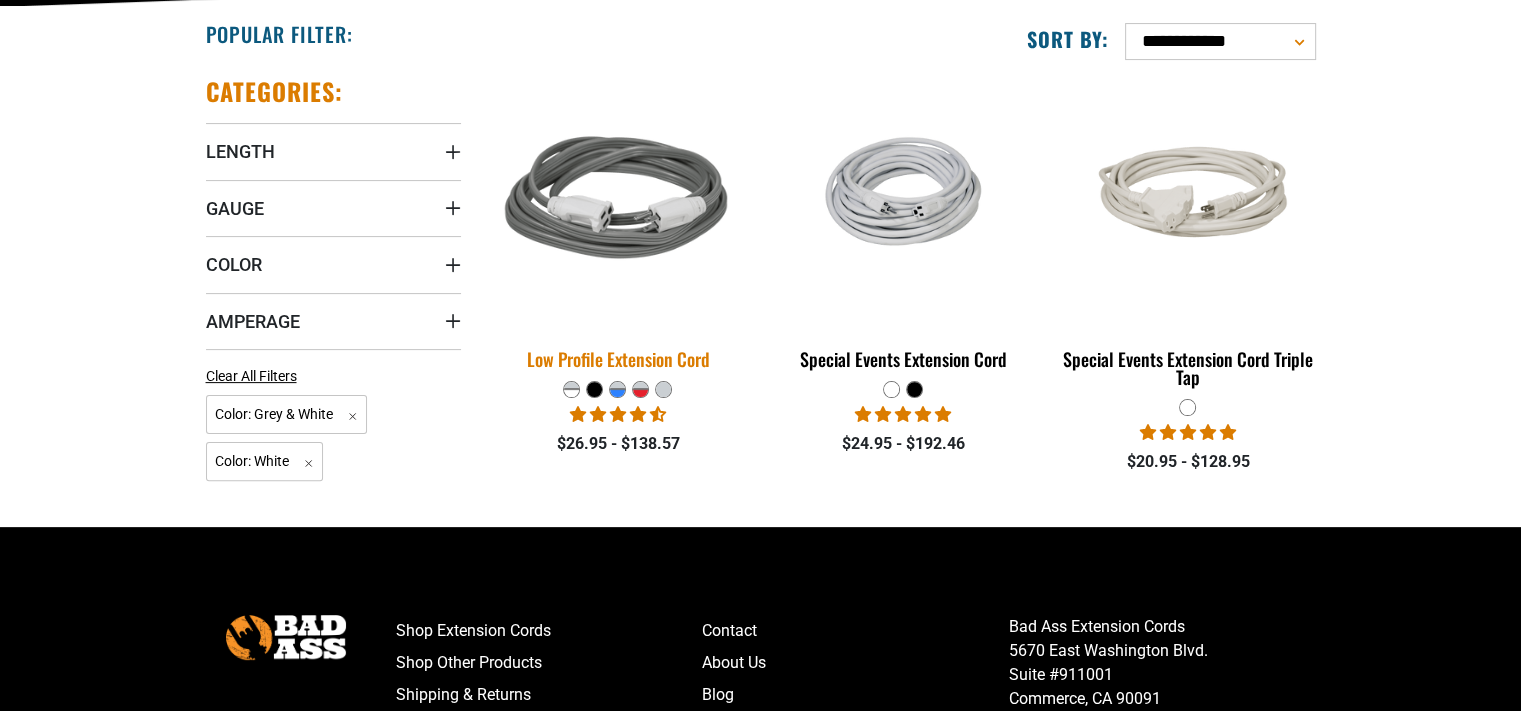scroll, scrollTop: 500, scrollLeft: 0, axis: vertical 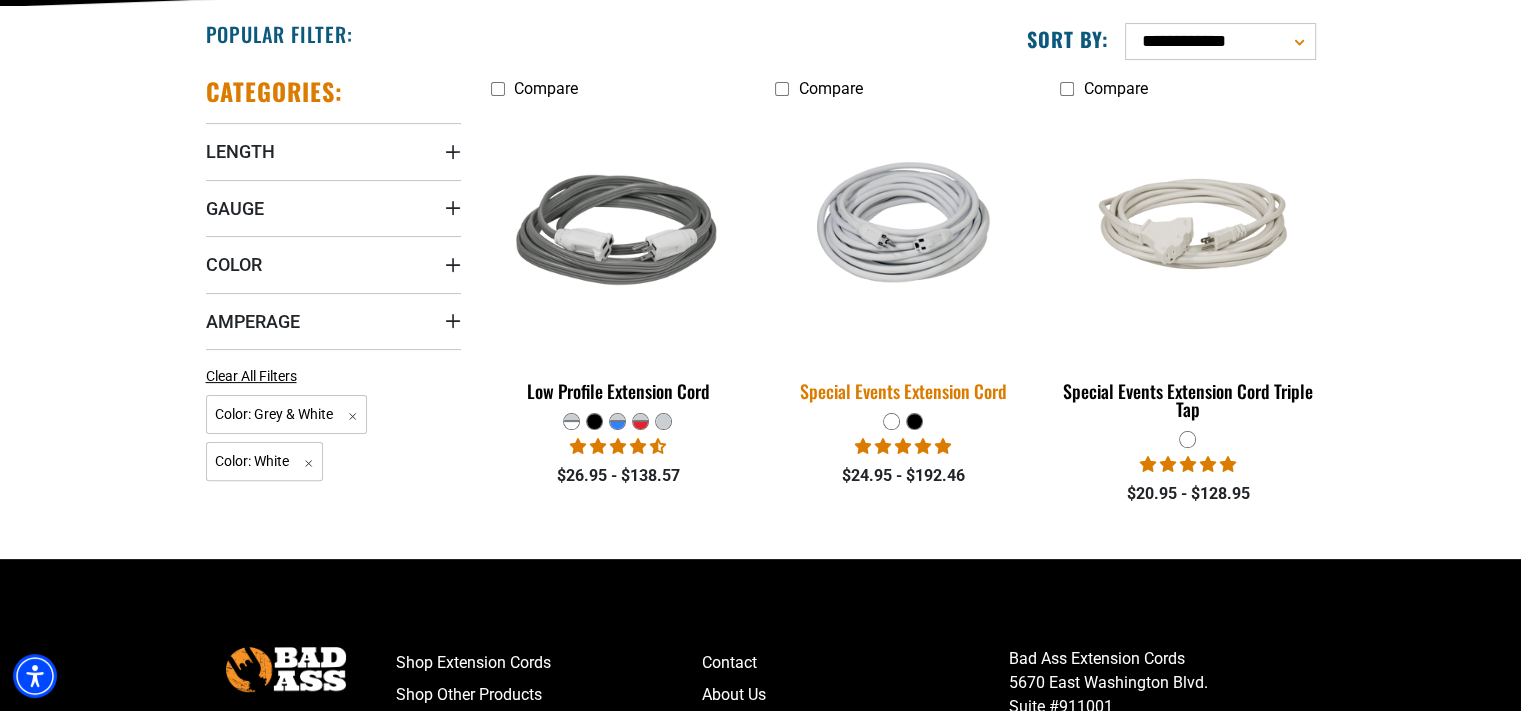 click at bounding box center (903, 233) 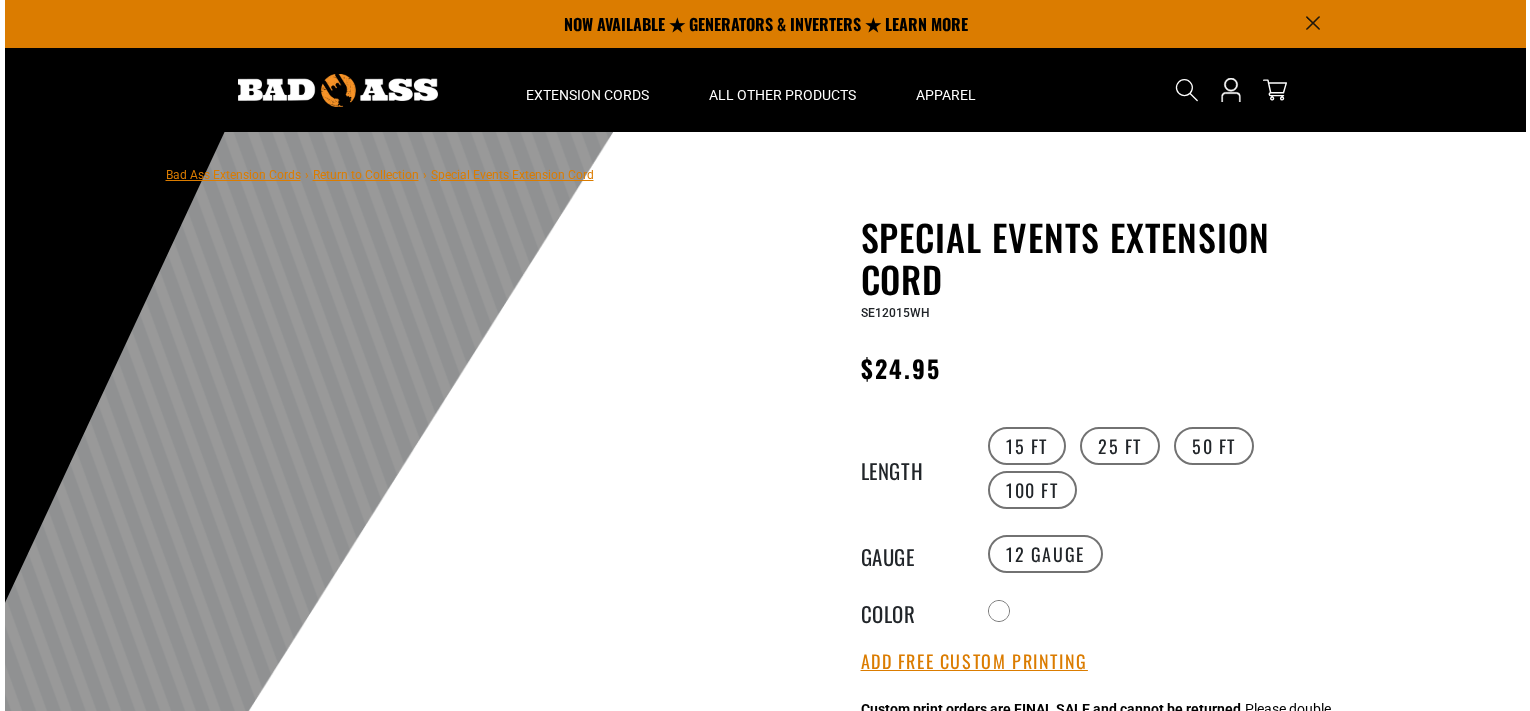 scroll, scrollTop: 0, scrollLeft: 0, axis: both 